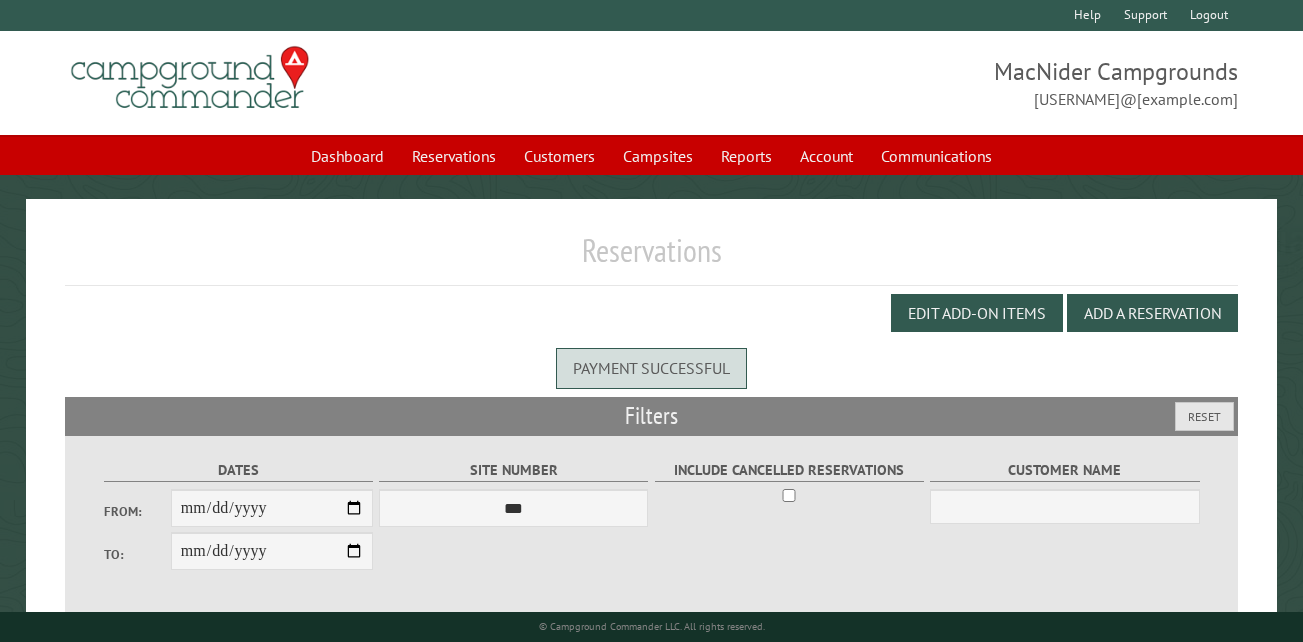 scroll, scrollTop: 0, scrollLeft: 0, axis: both 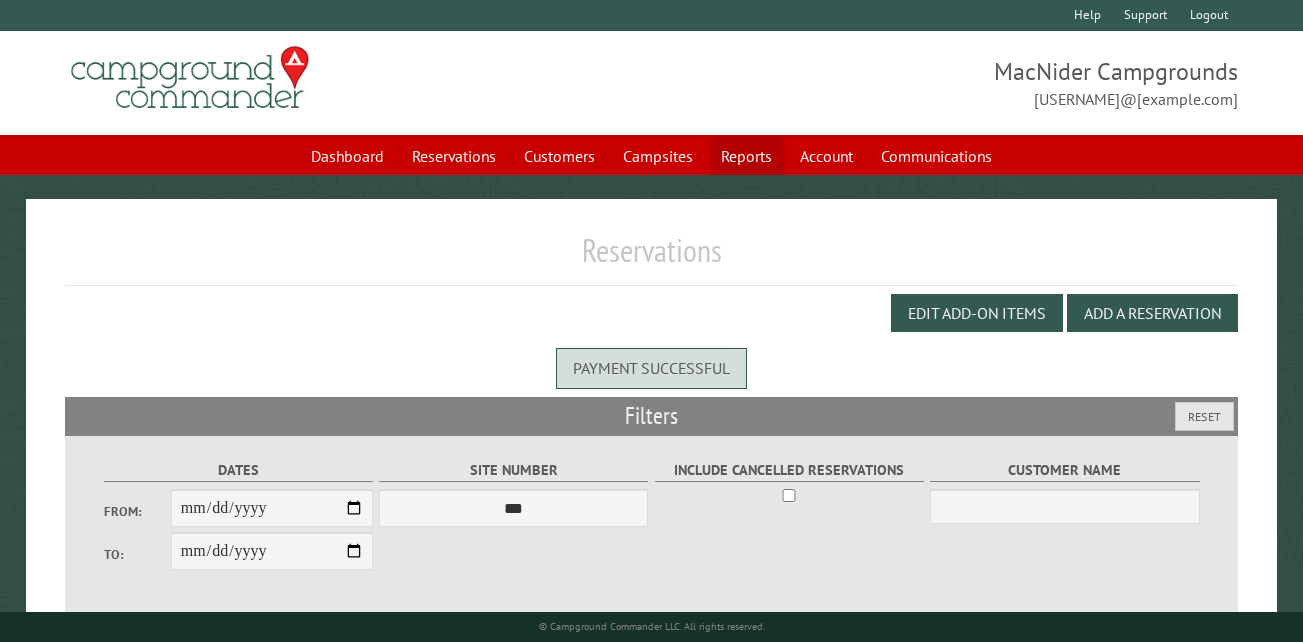 click on "Reports" at bounding box center [746, 156] 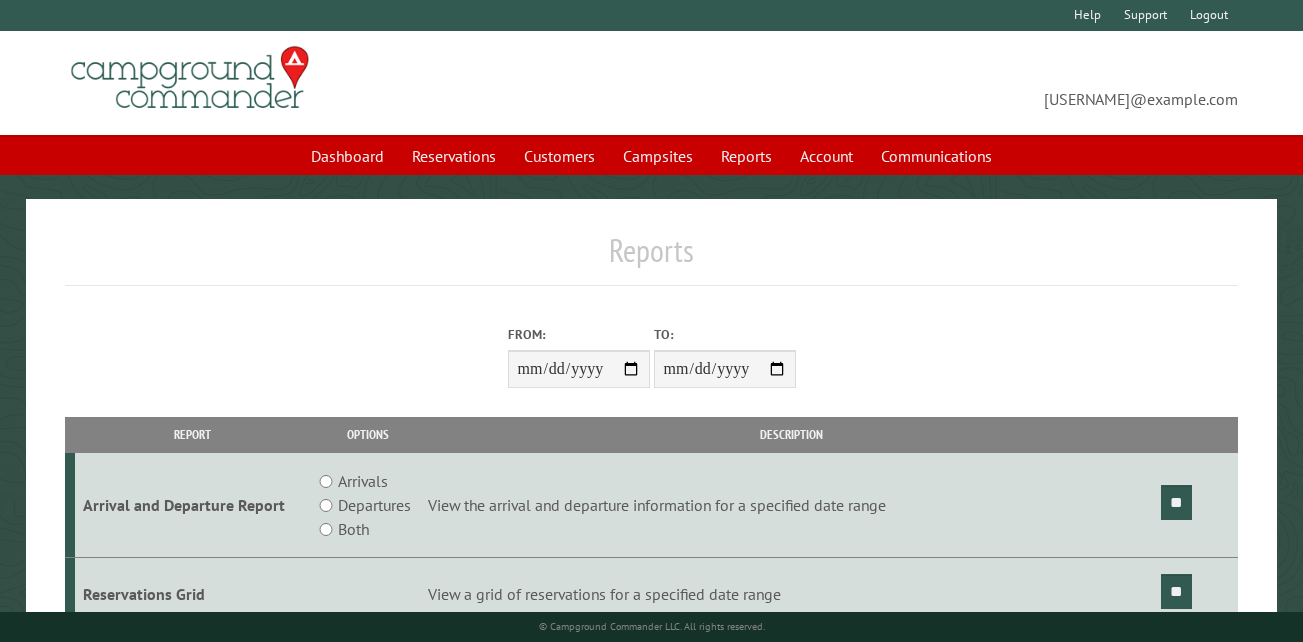 scroll, scrollTop: 0, scrollLeft: 0, axis: both 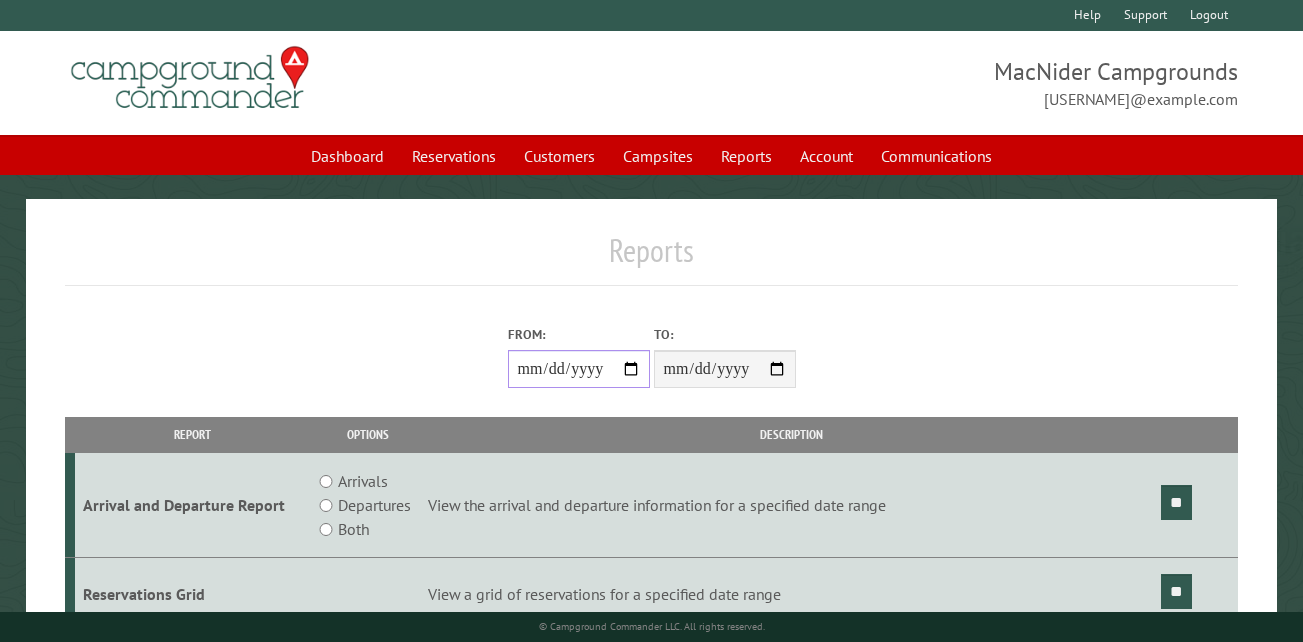click on "From:" at bounding box center [579, 369] 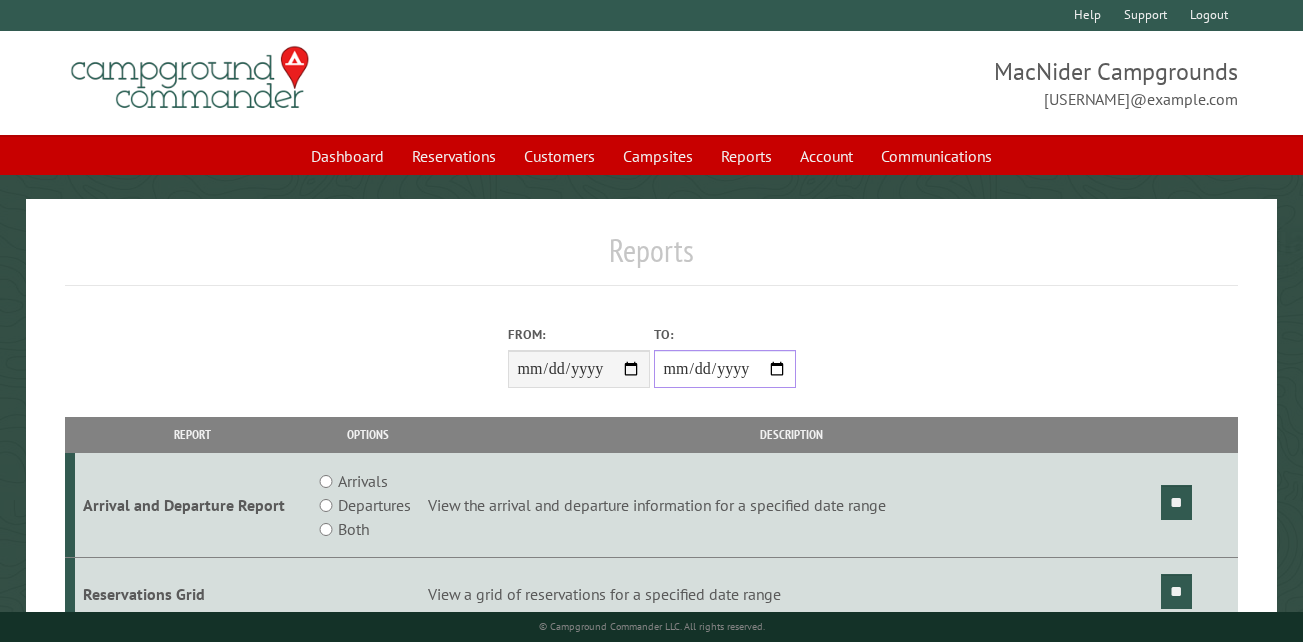 click on "**********" at bounding box center (725, 369) 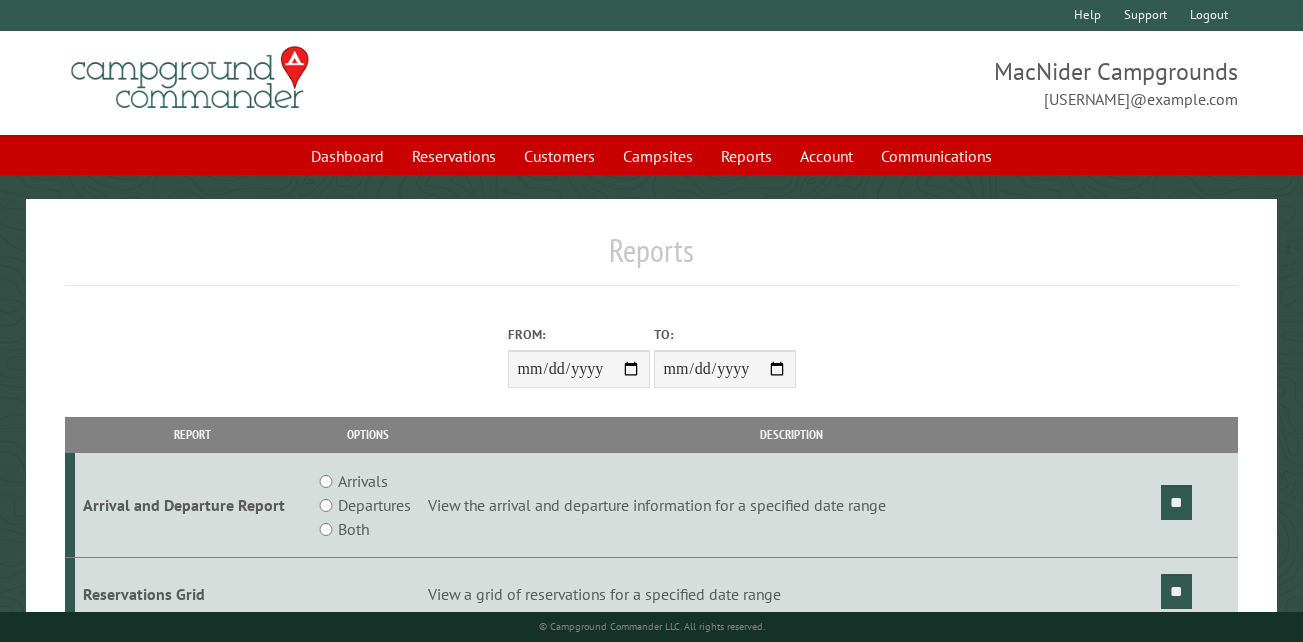click on "Arrivals" at bounding box center [363, 481] 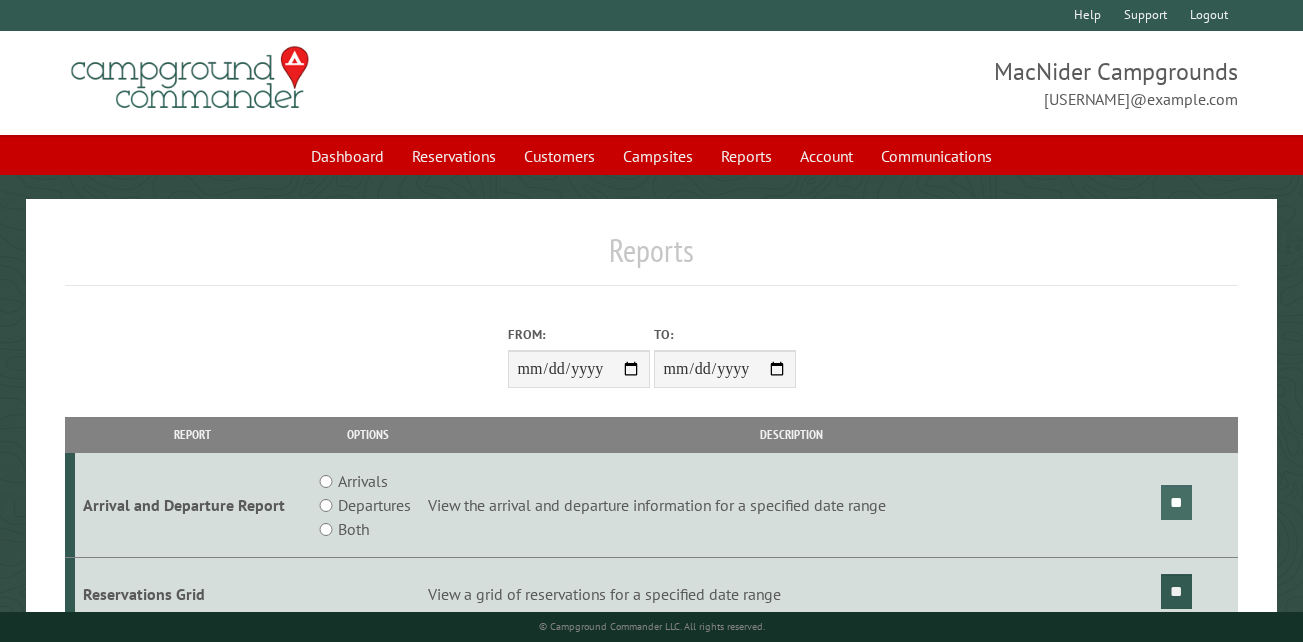 click on "**" at bounding box center [1176, 502] 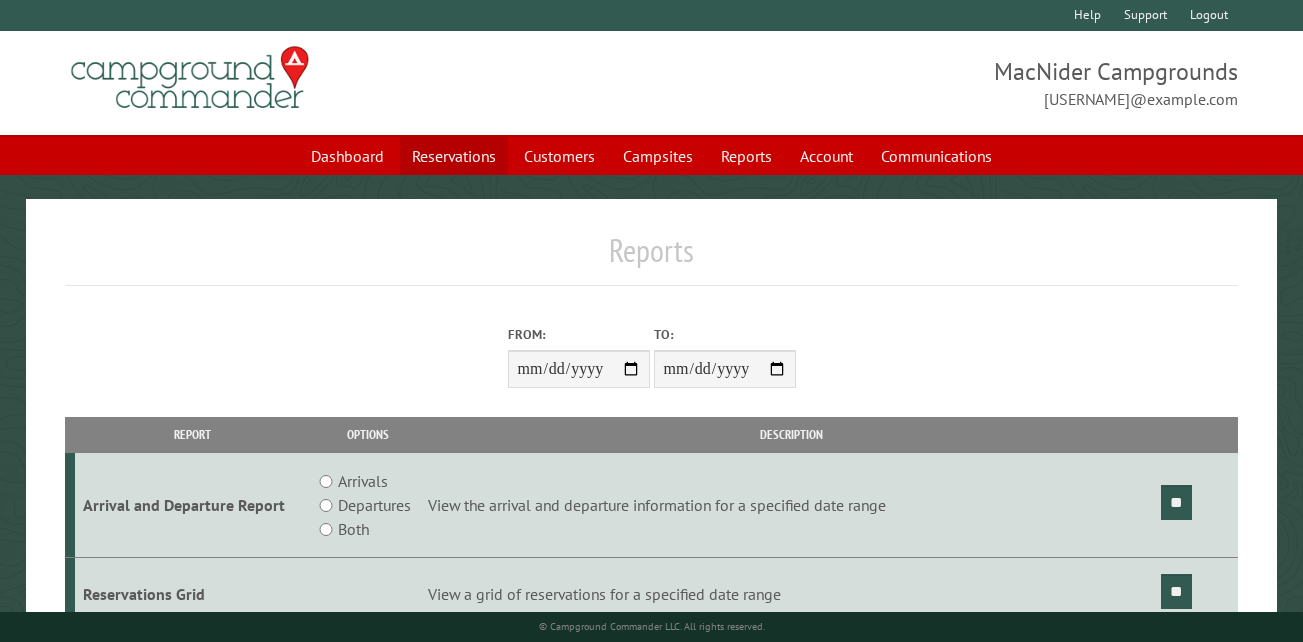 click on "Reservations" at bounding box center (454, 156) 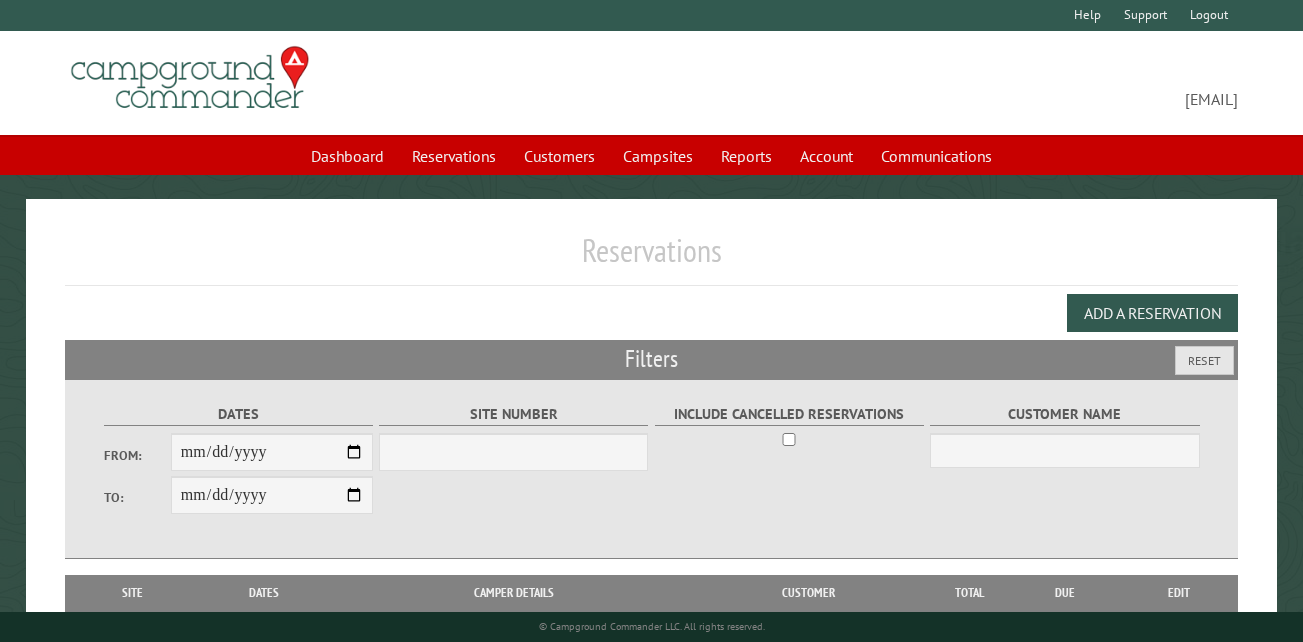 scroll, scrollTop: 0, scrollLeft: 0, axis: both 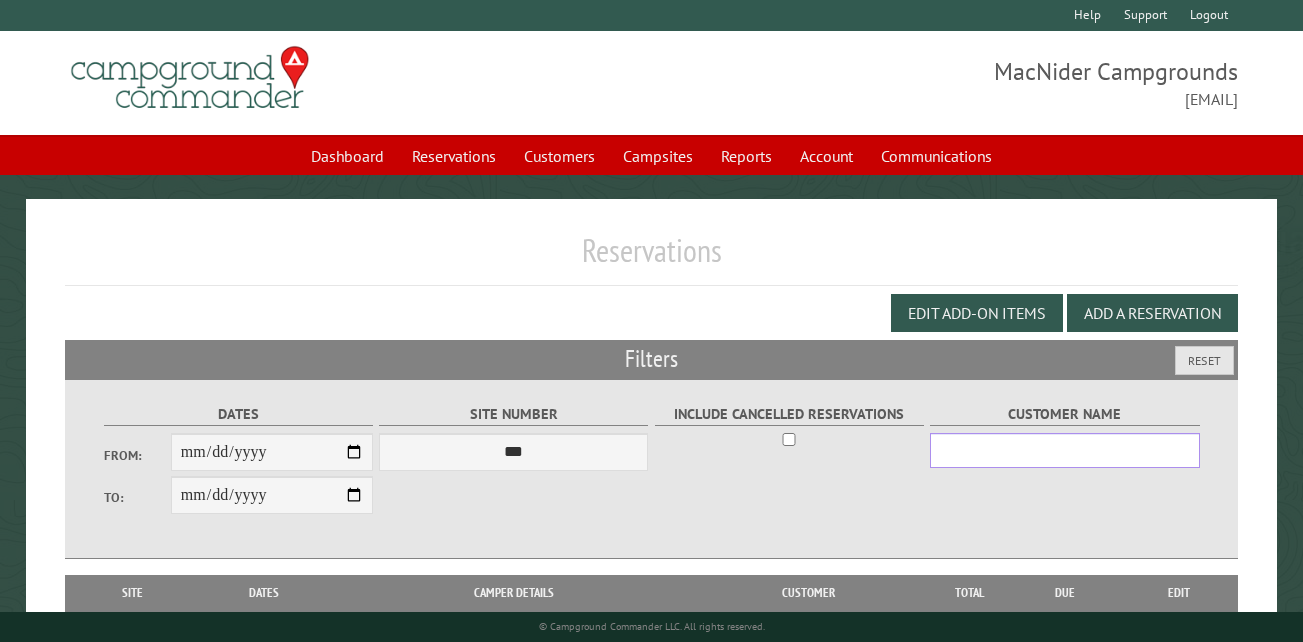 click on "Customer Name" at bounding box center (1064, 450) 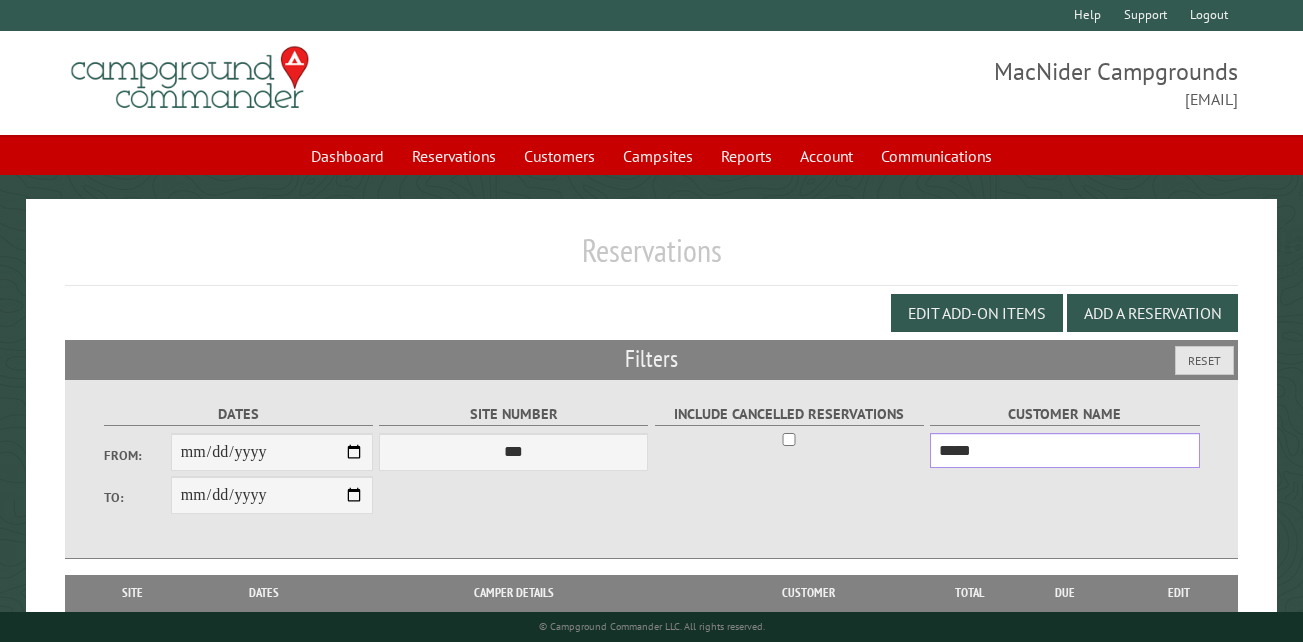 type on "*****" 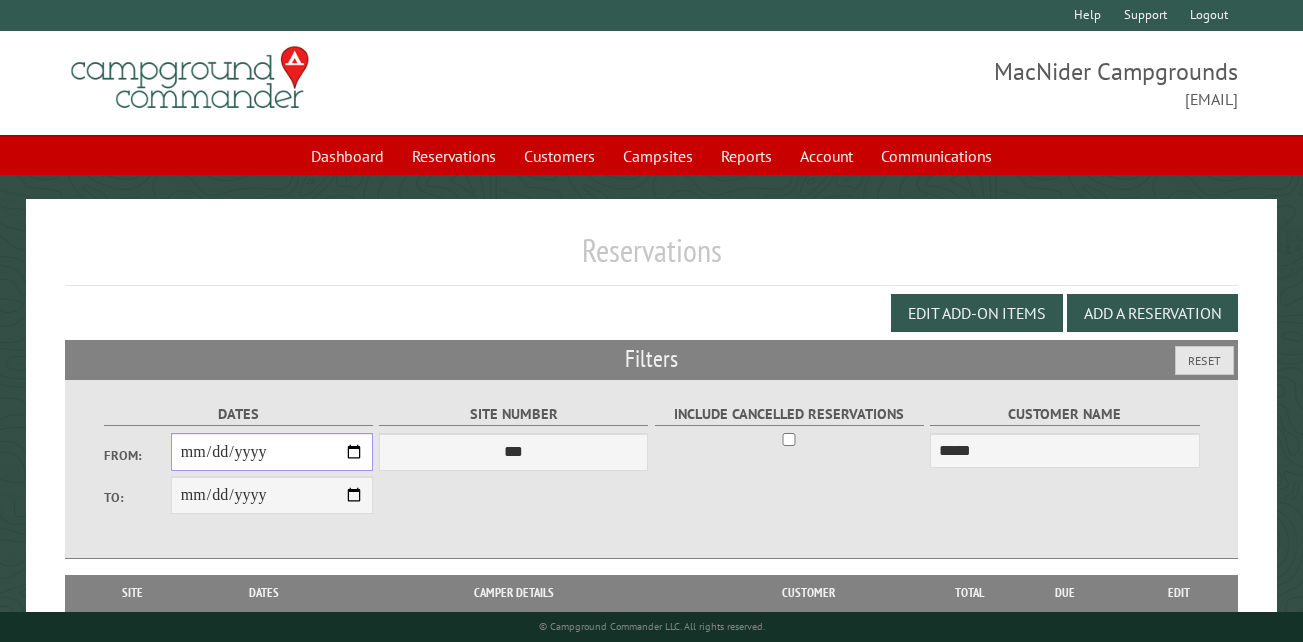 click on "From:" at bounding box center (272, 452) 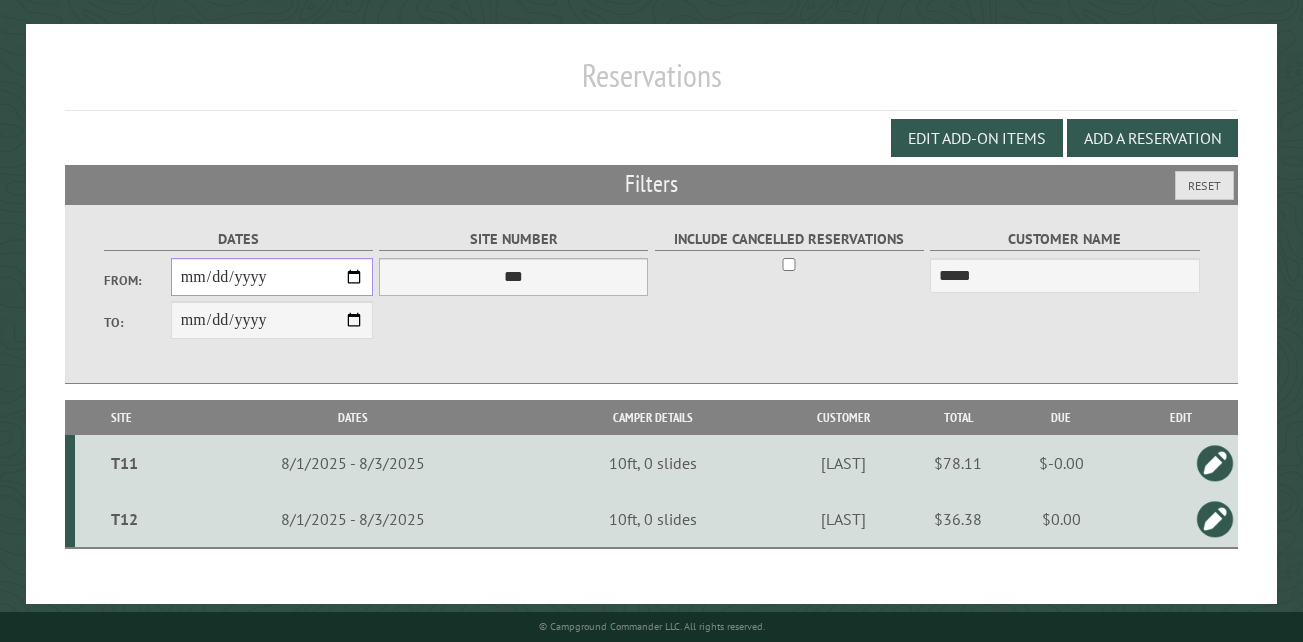 scroll, scrollTop: 189, scrollLeft: 0, axis: vertical 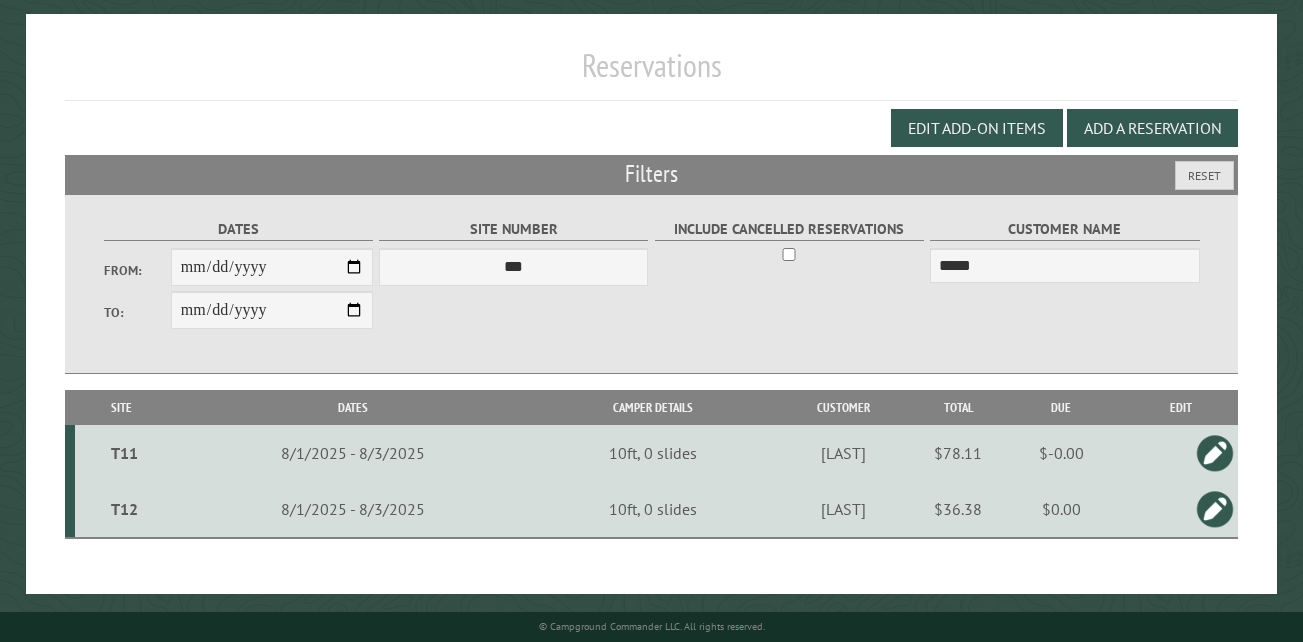 click on "T12" at bounding box center [124, 509] 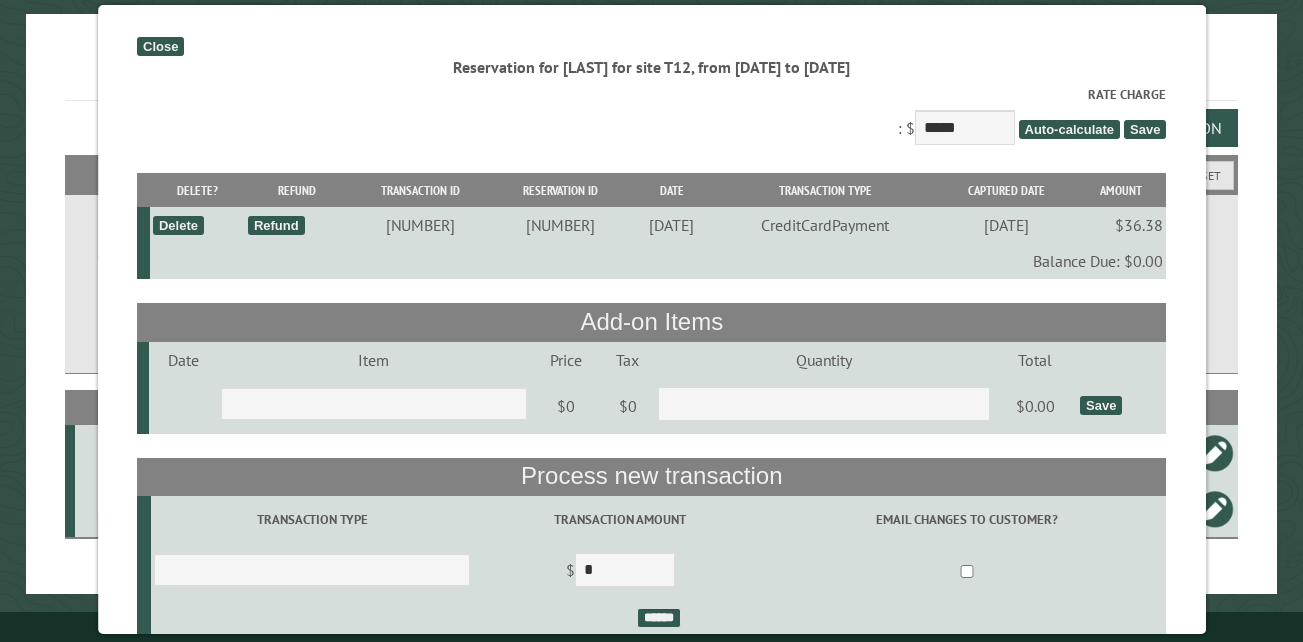 click on "Close" at bounding box center [160, 46] 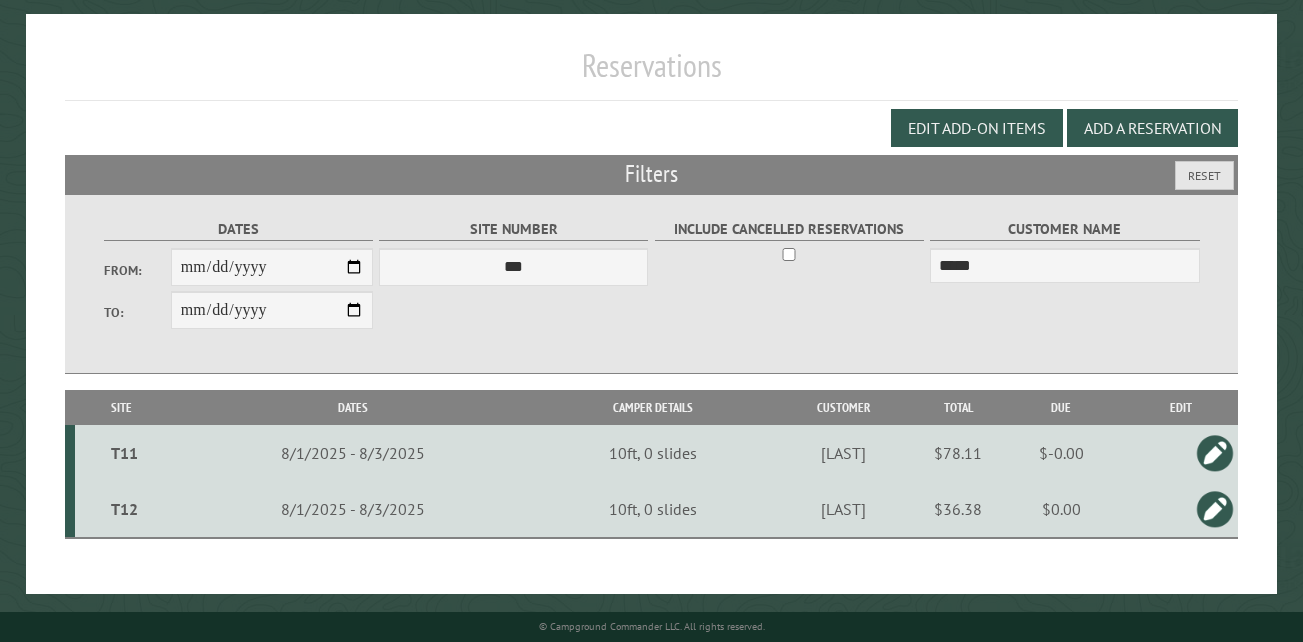 click on "T11" at bounding box center (124, 453) 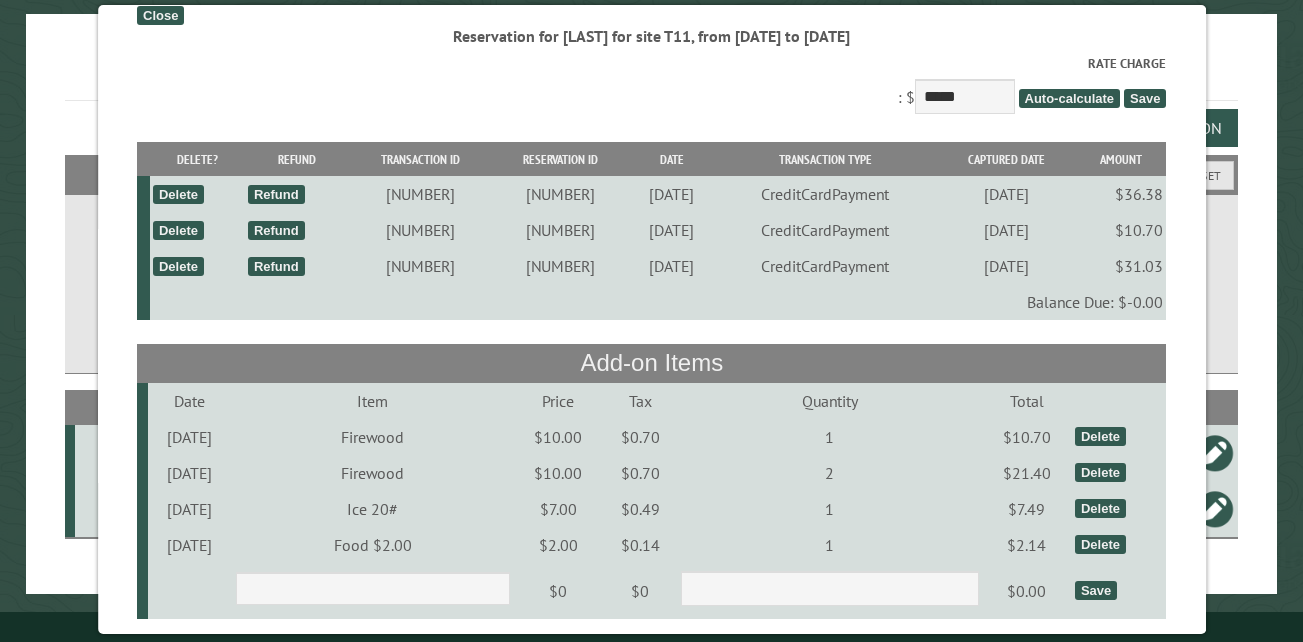 scroll, scrollTop: 0, scrollLeft: 0, axis: both 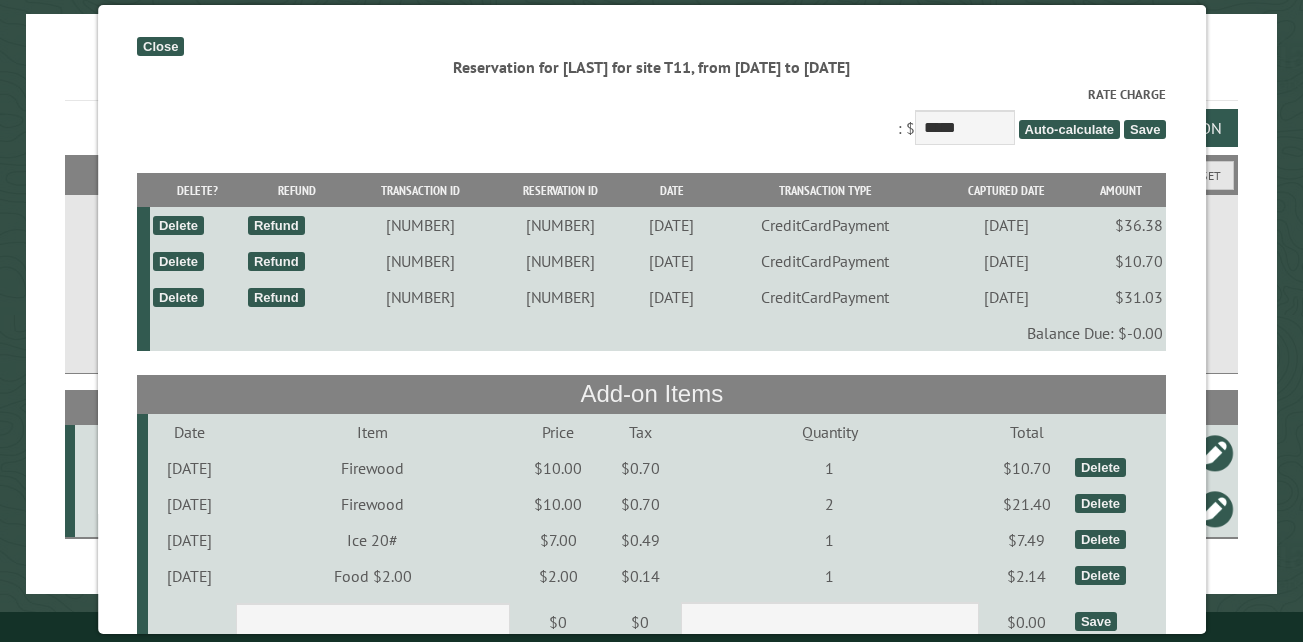 click on "Close" at bounding box center [160, 46] 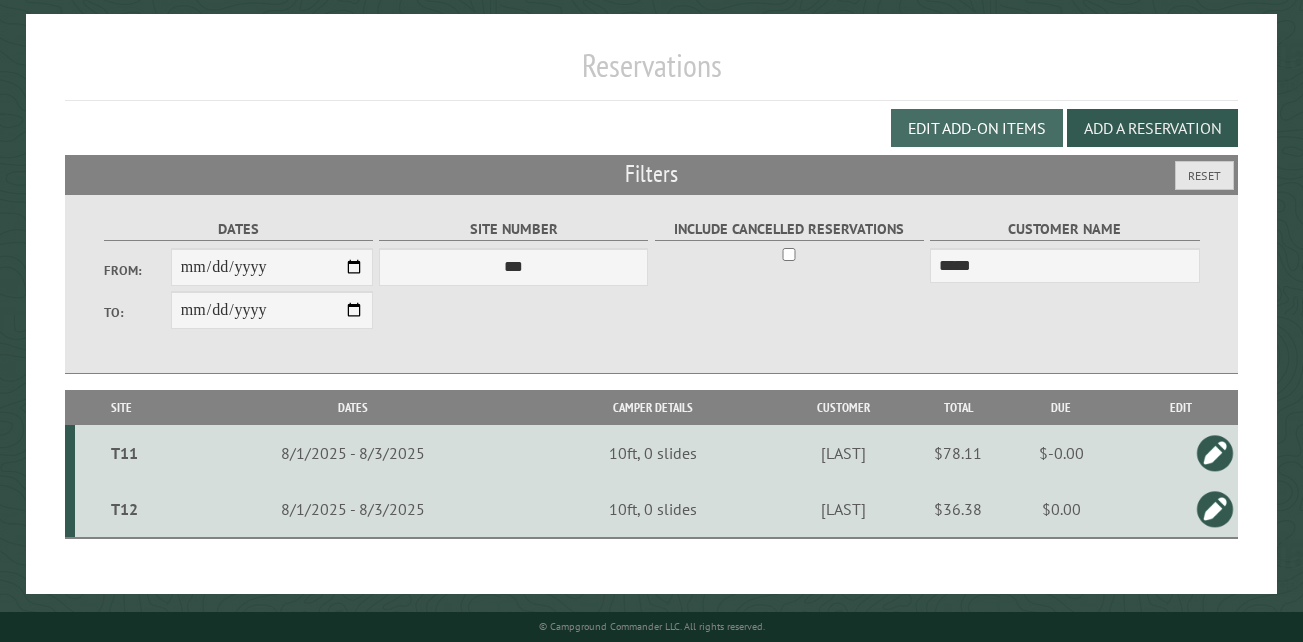 scroll, scrollTop: 0, scrollLeft: 0, axis: both 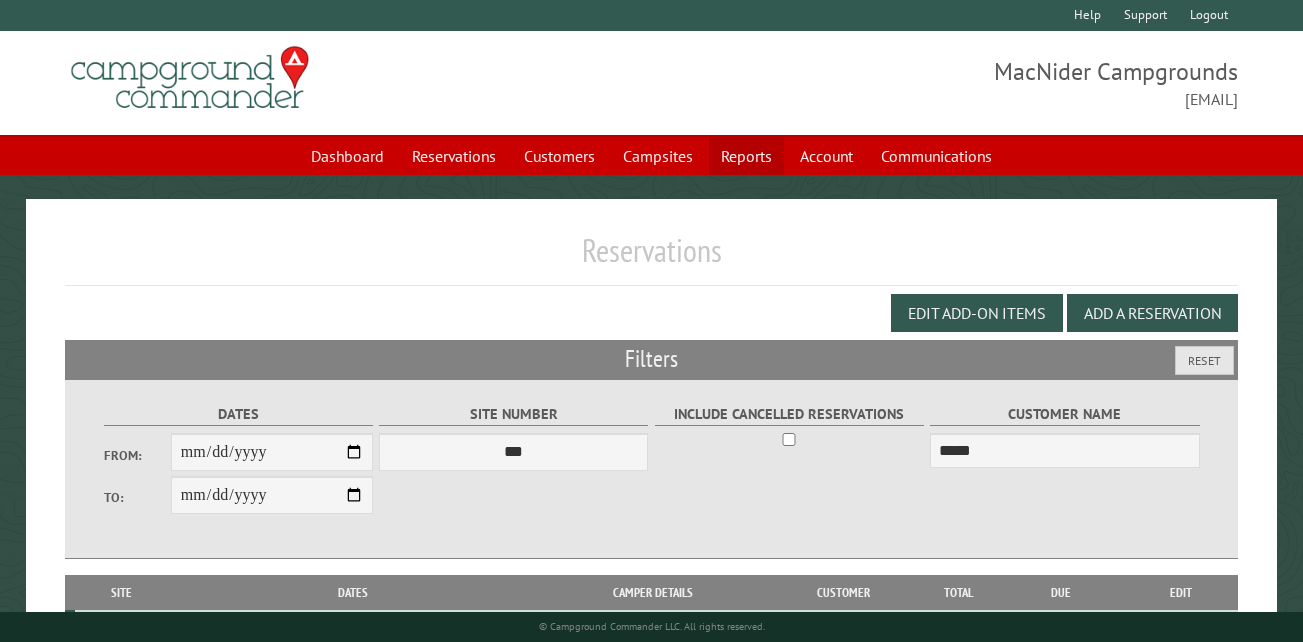 click on "Reports" at bounding box center [746, 156] 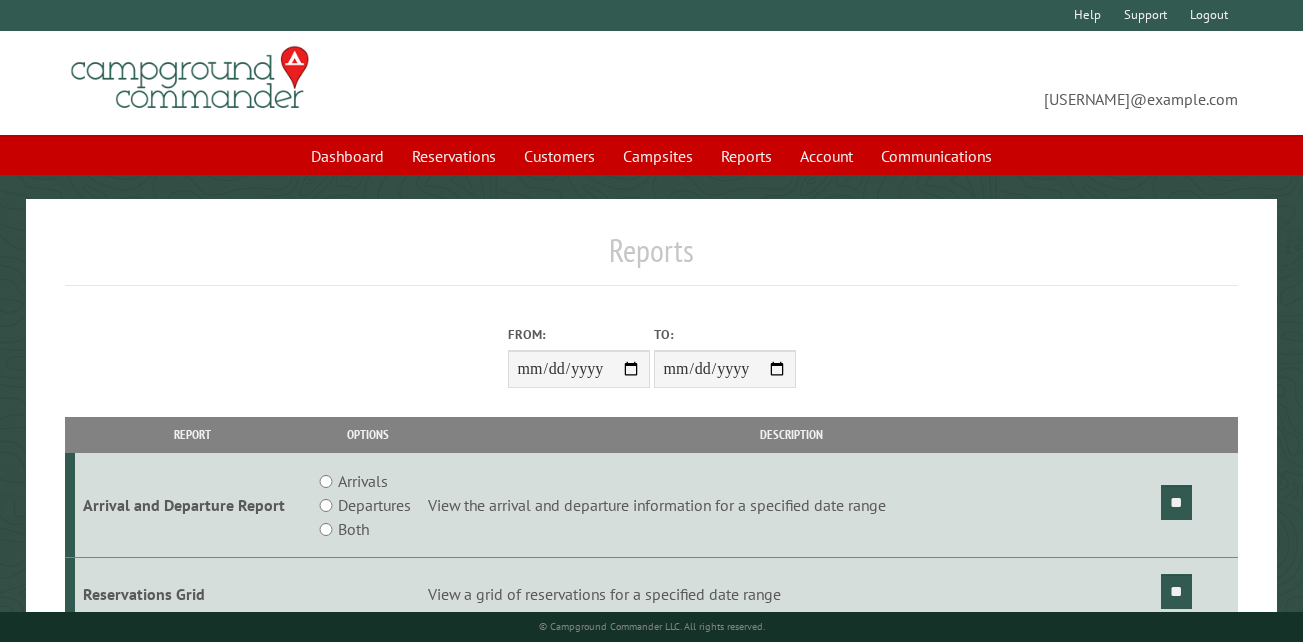 scroll, scrollTop: 0, scrollLeft: 0, axis: both 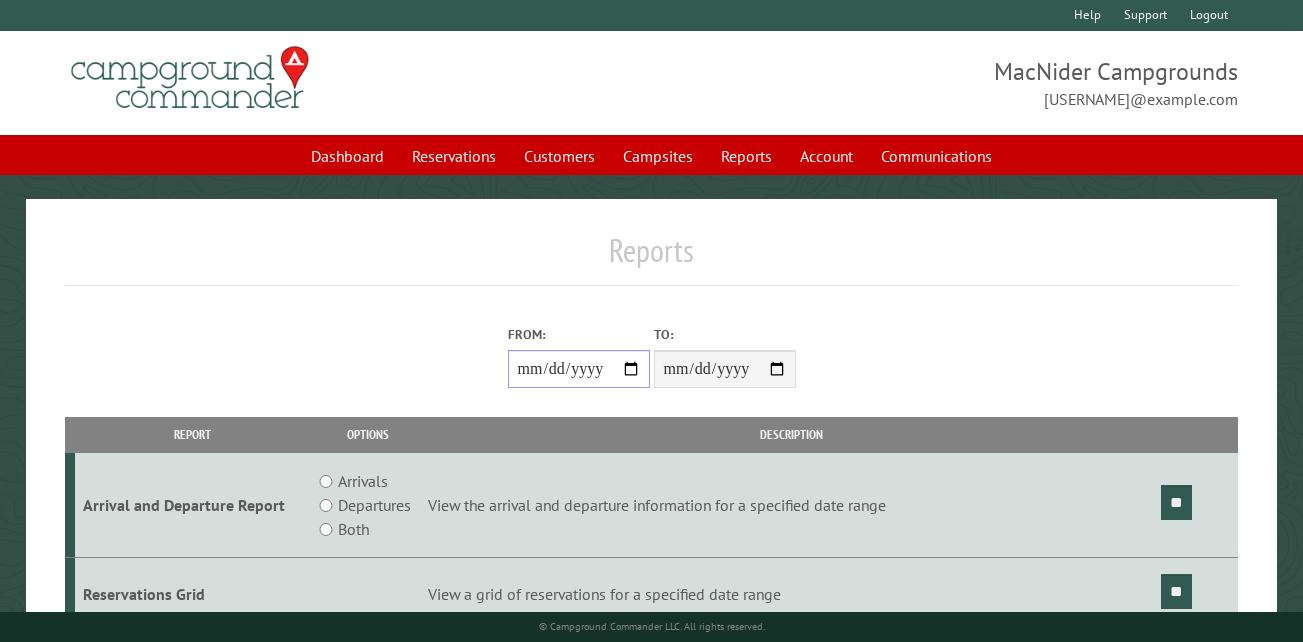 click on "From:" at bounding box center [579, 369] 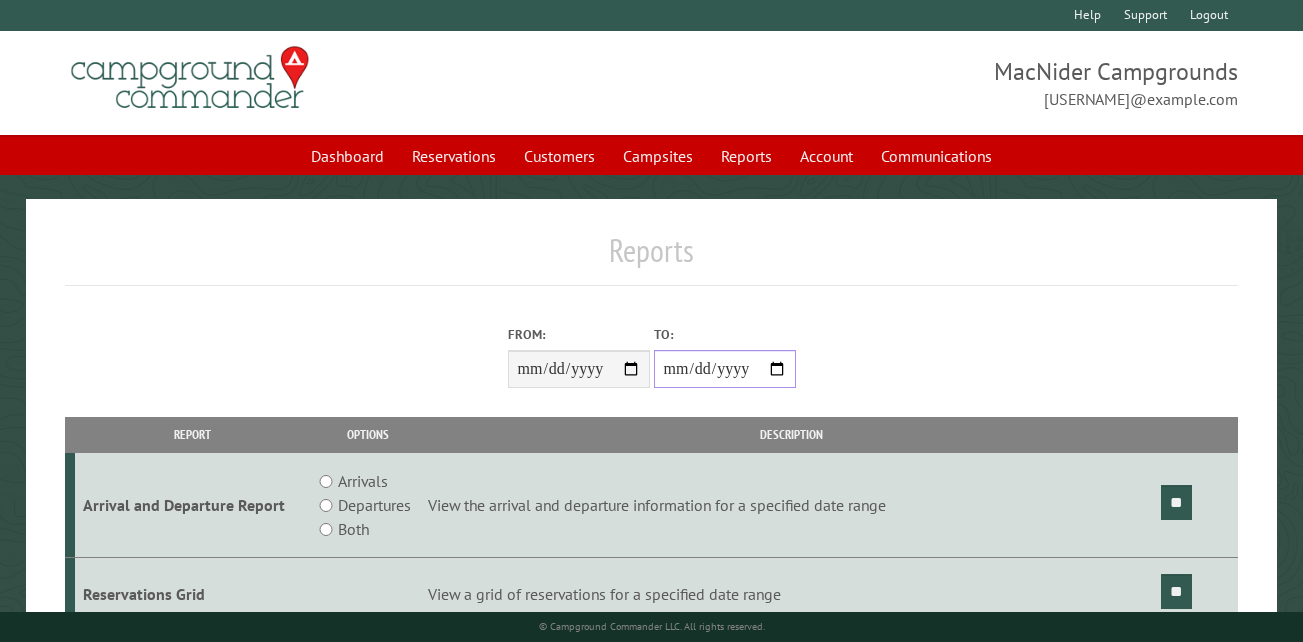 click on "**********" at bounding box center [725, 369] 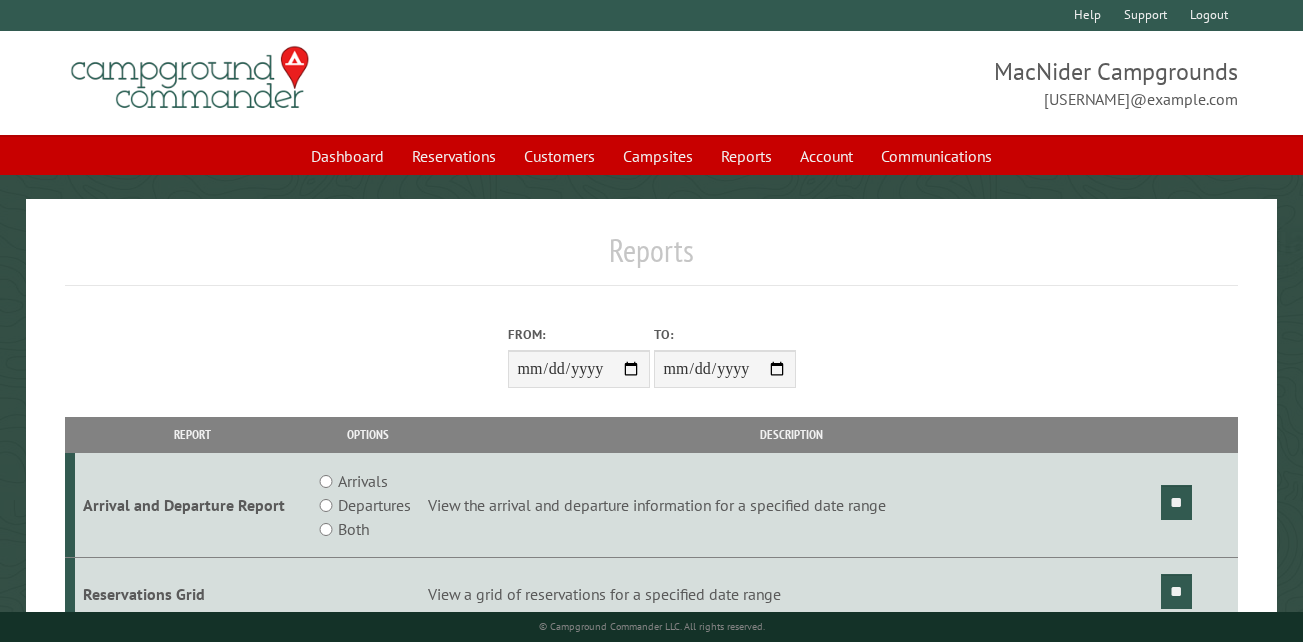 click on "Arrivals" at bounding box center (363, 481) 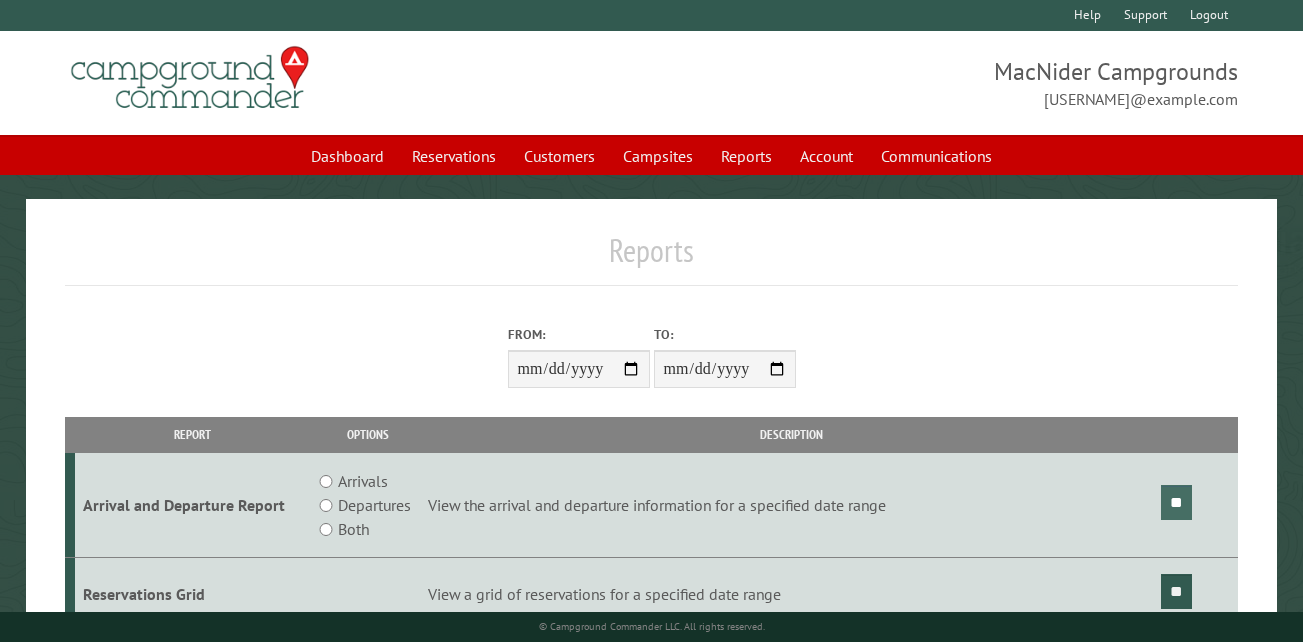 click on "**" at bounding box center [1176, 502] 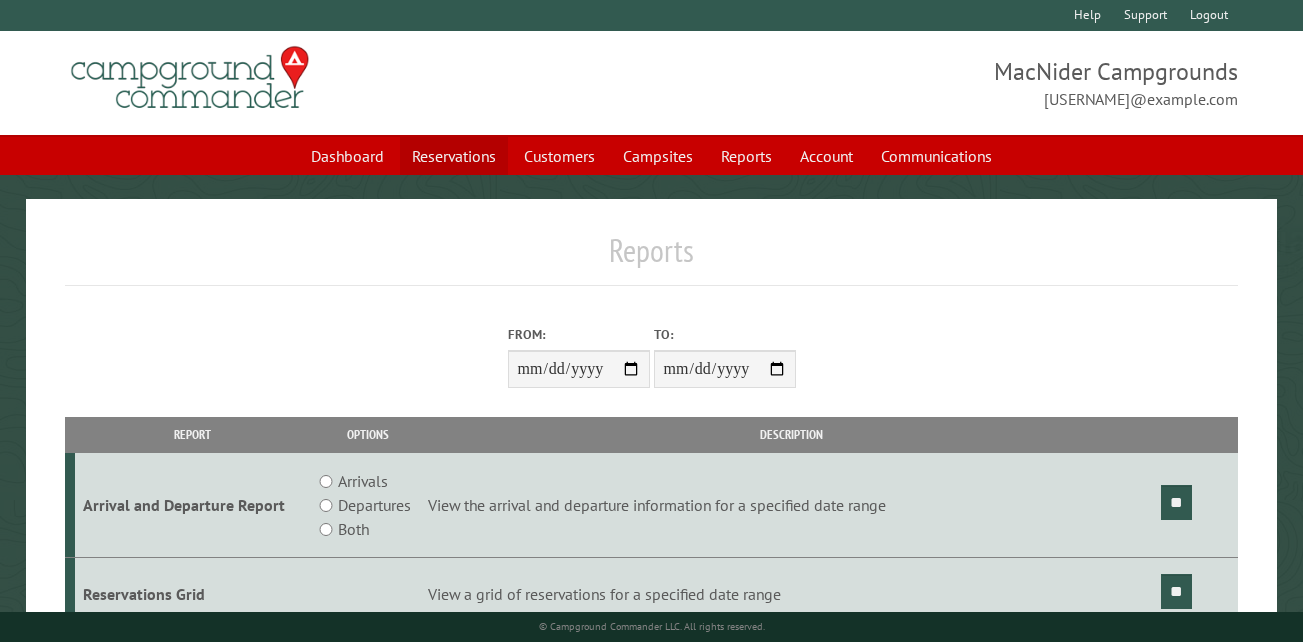 click on "Reservations" at bounding box center (454, 156) 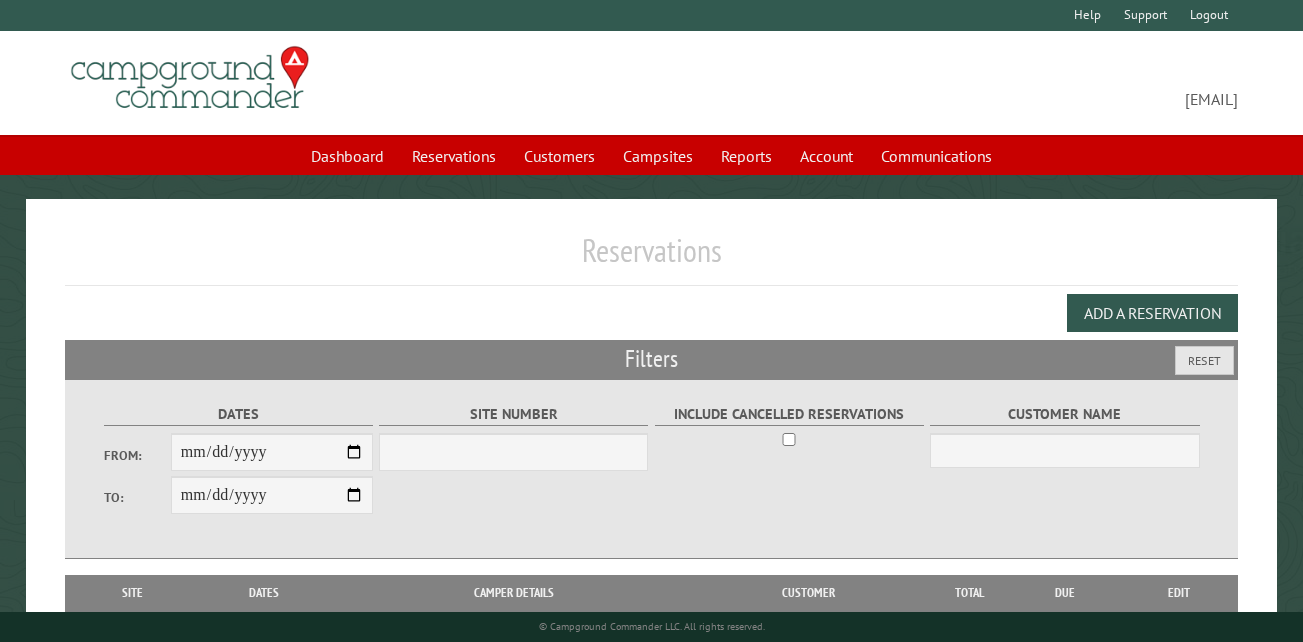 scroll, scrollTop: 0, scrollLeft: 0, axis: both 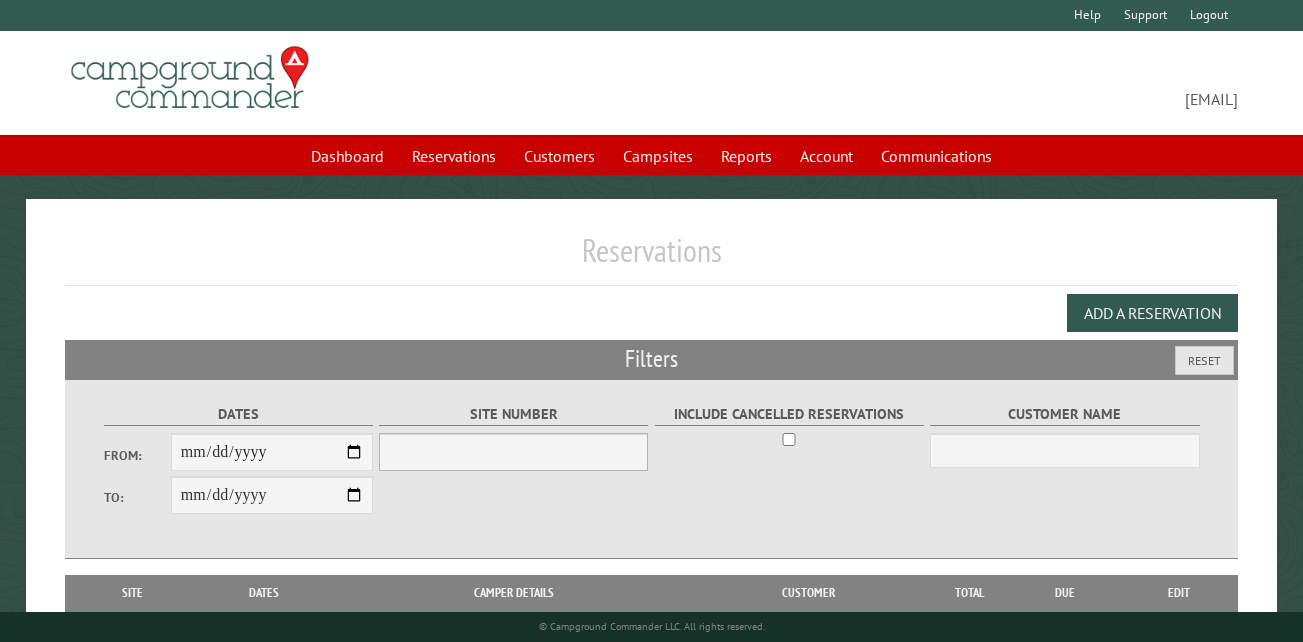 select on "***" 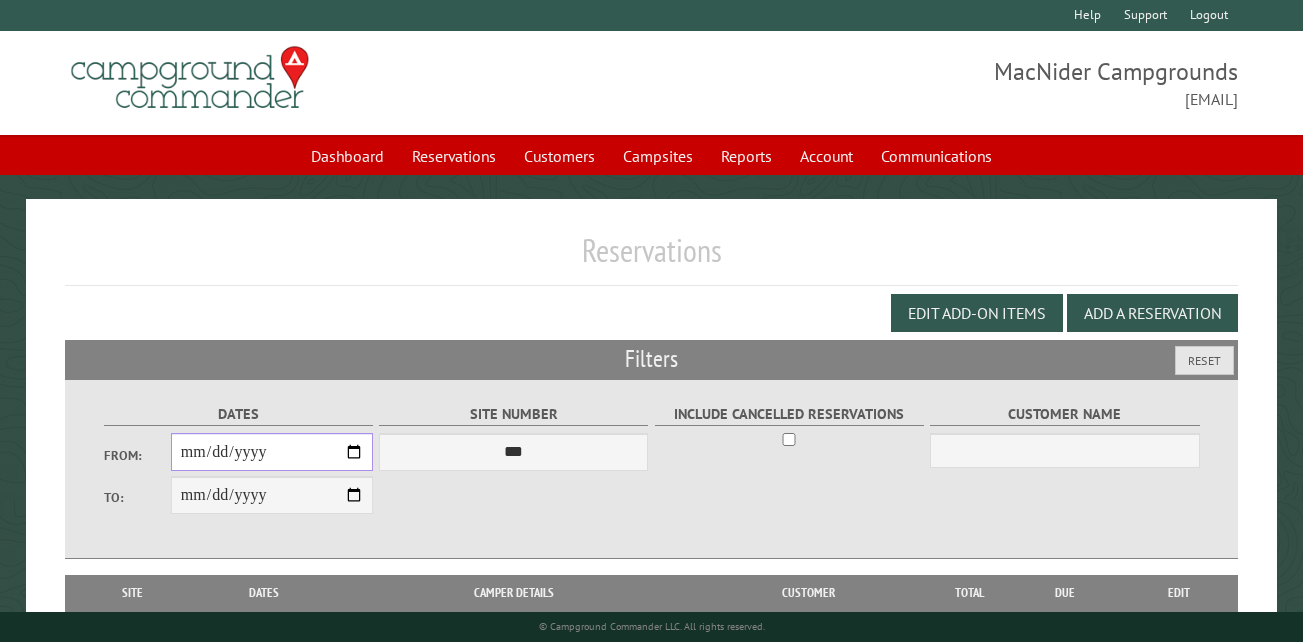 click on "From:" at bounding box center [272, 452] 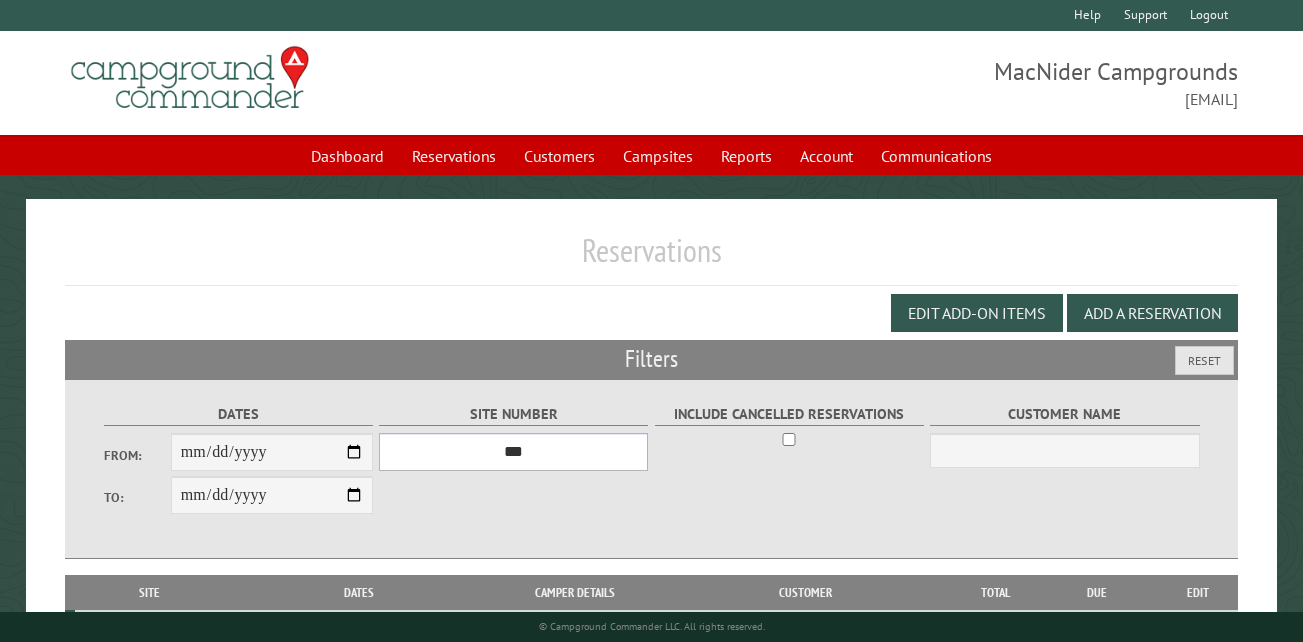 click on "*** ** ** ** ** ** ** ** ** ** *** *** *** *** ** ** ** ** ** ** ** ** ** *** *** ** ** ** ** ** ** ********* ** ** ** ** ** ** ** ** ** *** *** *** *** *** *** ** ** ** ** ** ** ** ** ** *** *** *** *** *** *** ** ** ** ** ** ** ** ** ** ** ** ** ** ** ** ** ** ** ** ** ** ** ** ** *** *** *** *** *** ***" at bounding box center [513, 452] 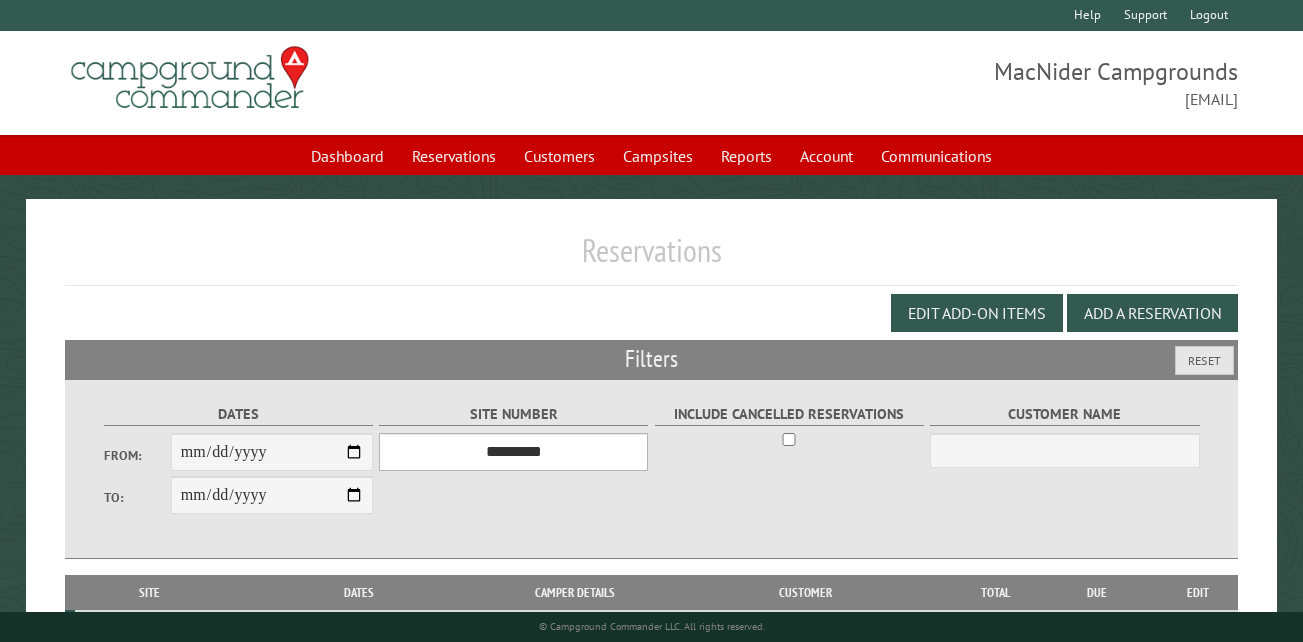 click on "*** ** ** ** ** ** ** ** ** ** *** *** *** *** ** ** ** ** ** ** ** ** ** *** *** ** ** ** ** ** ** ********* ** ** ** ** ** ** ** ** ** *** *** *** *** *** *** ** ** ** ** ** ** ** ** ** *** *** *** *** *** *** ** ** ** ** ** ** ** ** ** ** ** ** ** ** ** ** ** ** ** ** ** ** ** ** *** *** *** *** *** ***" at bounding box center (513, 452) 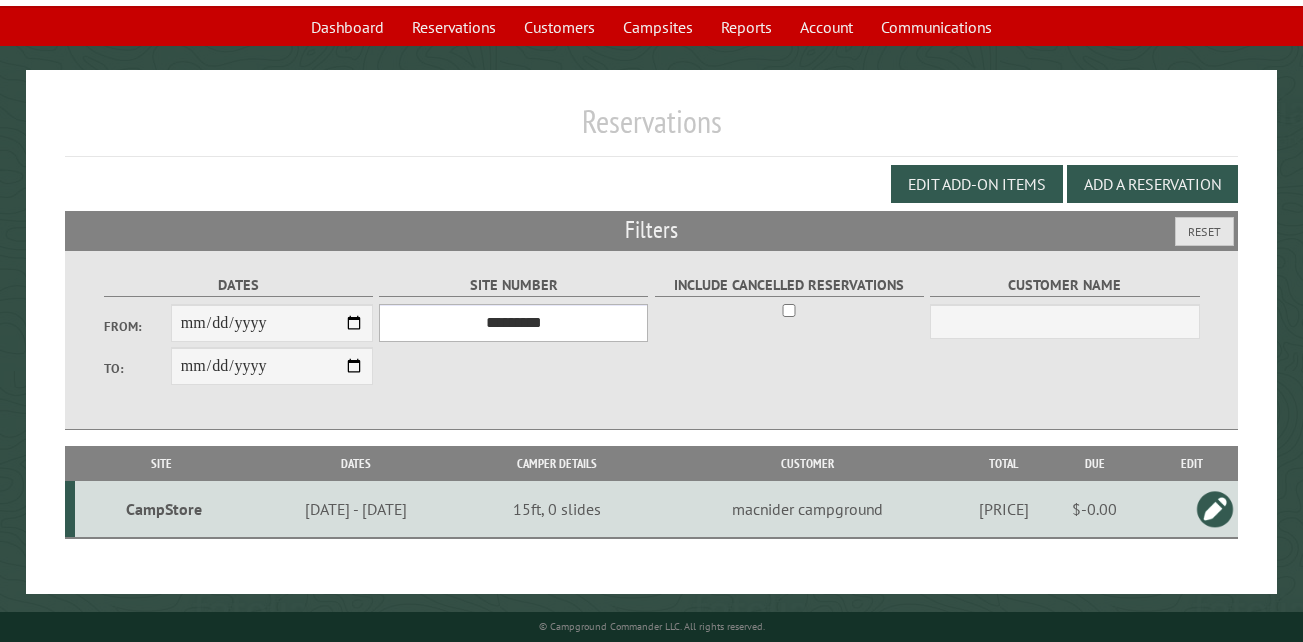 scroll, scrollTop: 133, scrollLeft: 0, axis: vertical 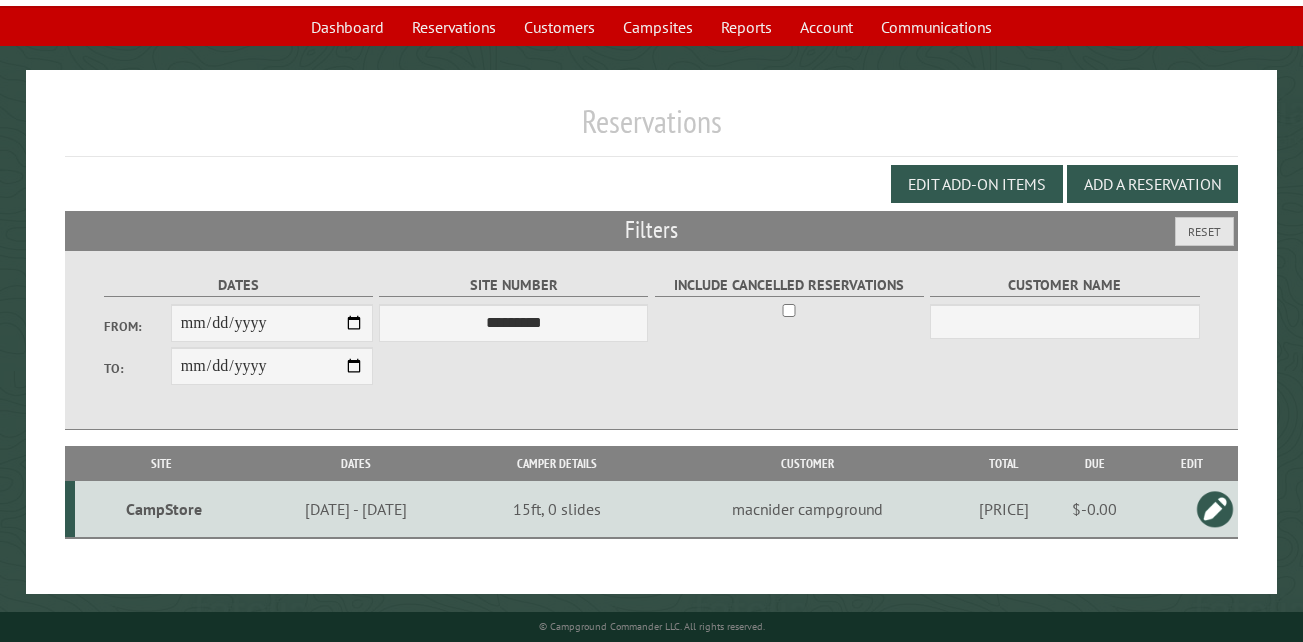 click on "CampStore" at bounding box center [164, 509] 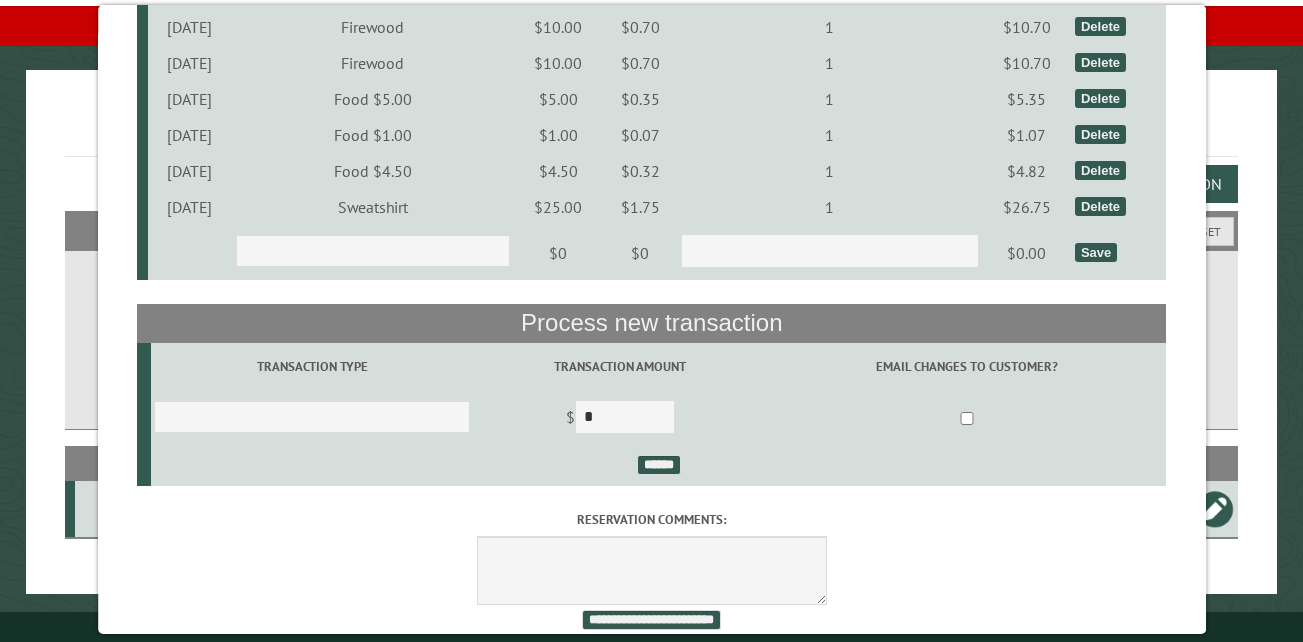 scroll, scrollTop: 1194, scrollLeft: 0, axis: vertical 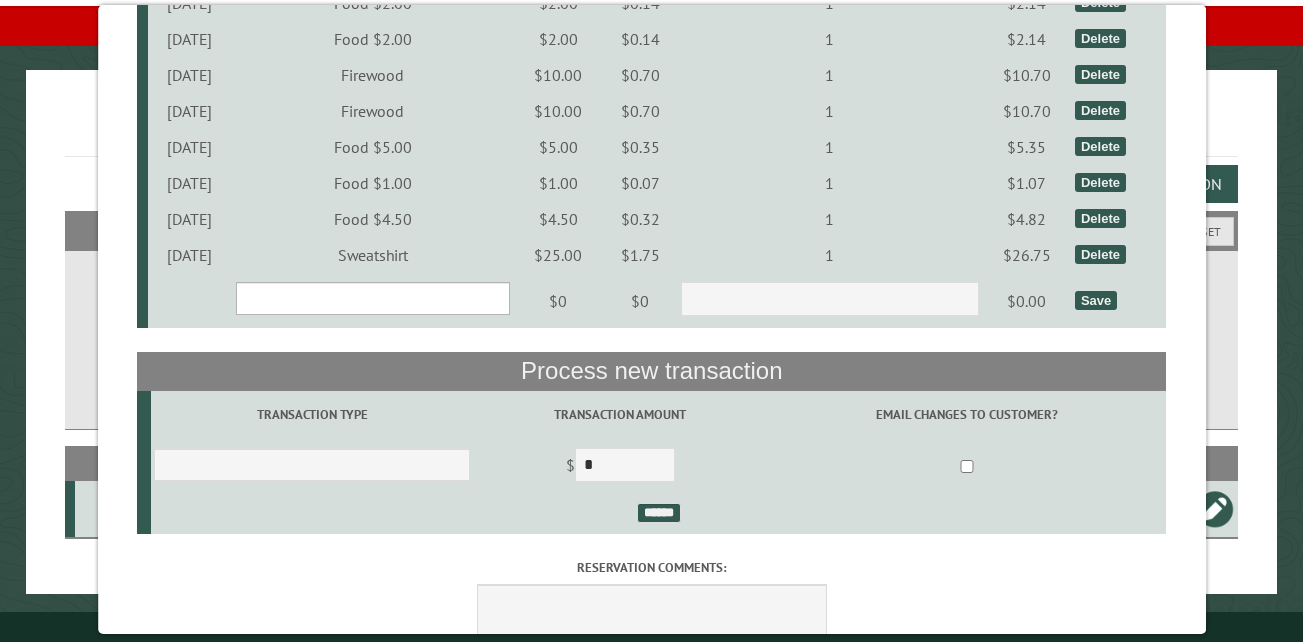 click on "**********" at bounding box center (372, 298) 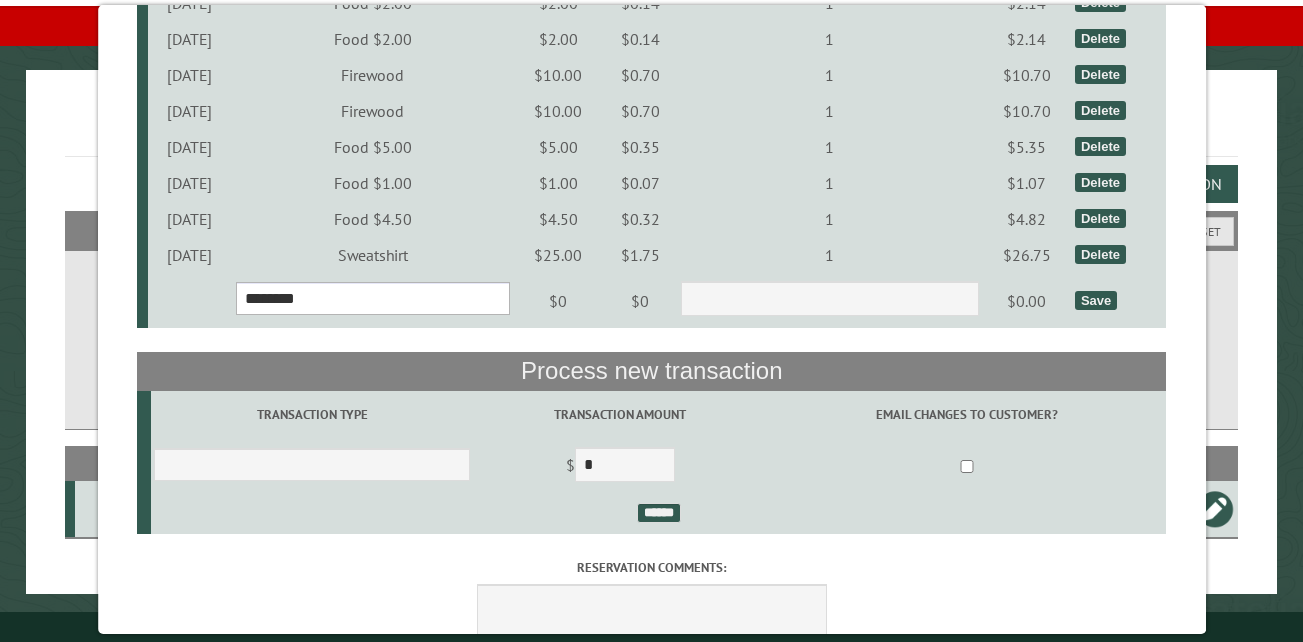 click on "**********" at bounding box center (372, 298) 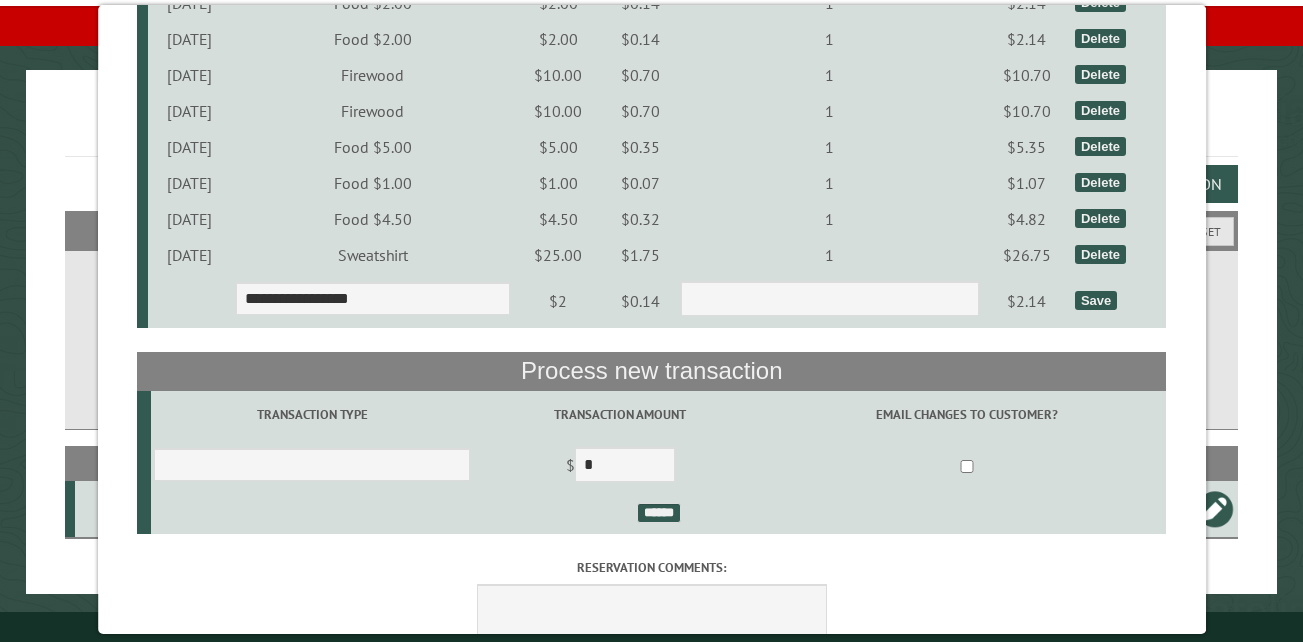 click on "Save" at bounding box center [1096, 300] 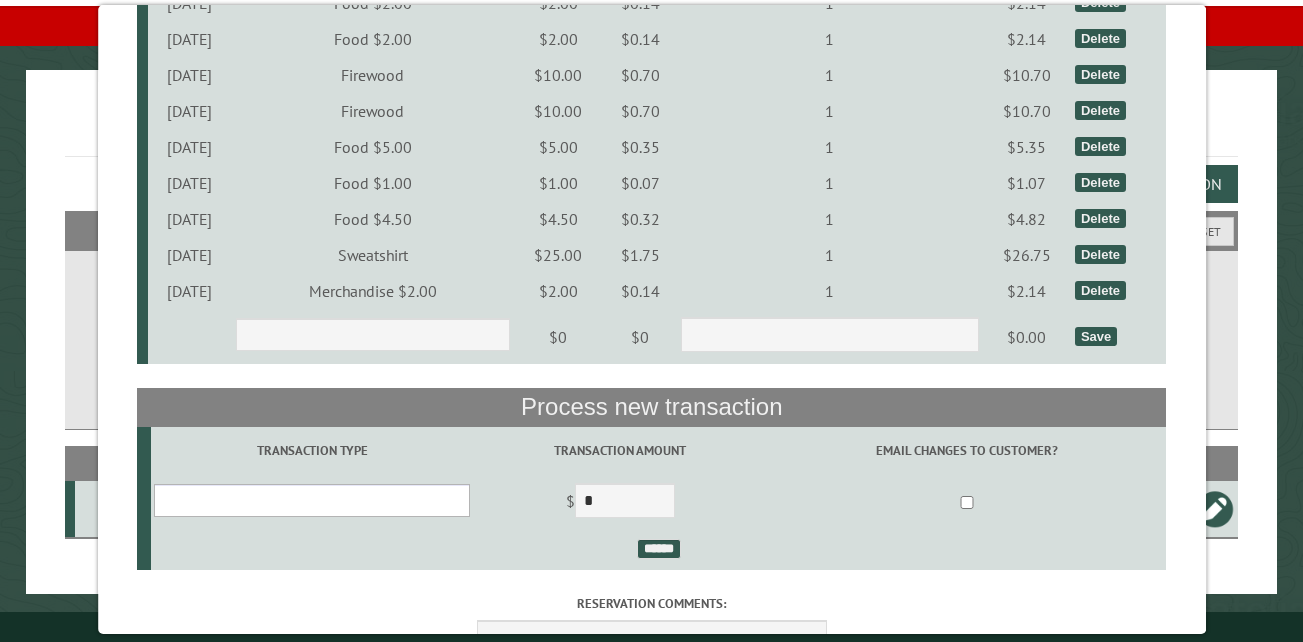 click on "**********" at bounding box center [312, 500] 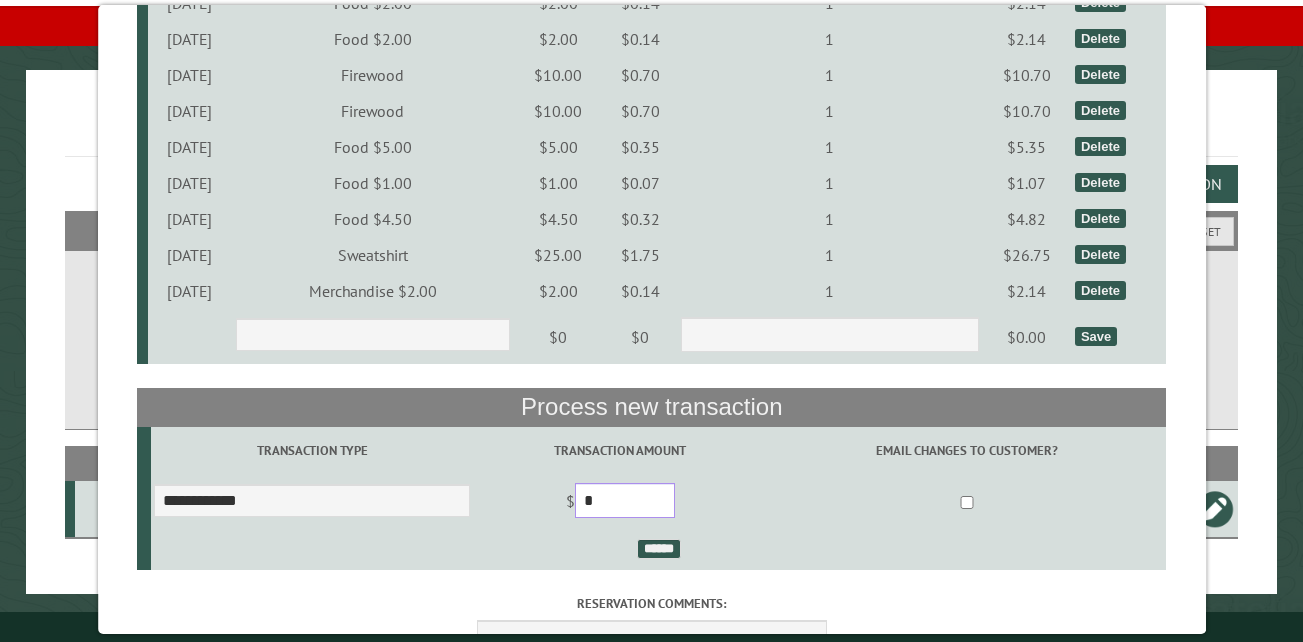 click on "*" at bounding box center [625, 500] 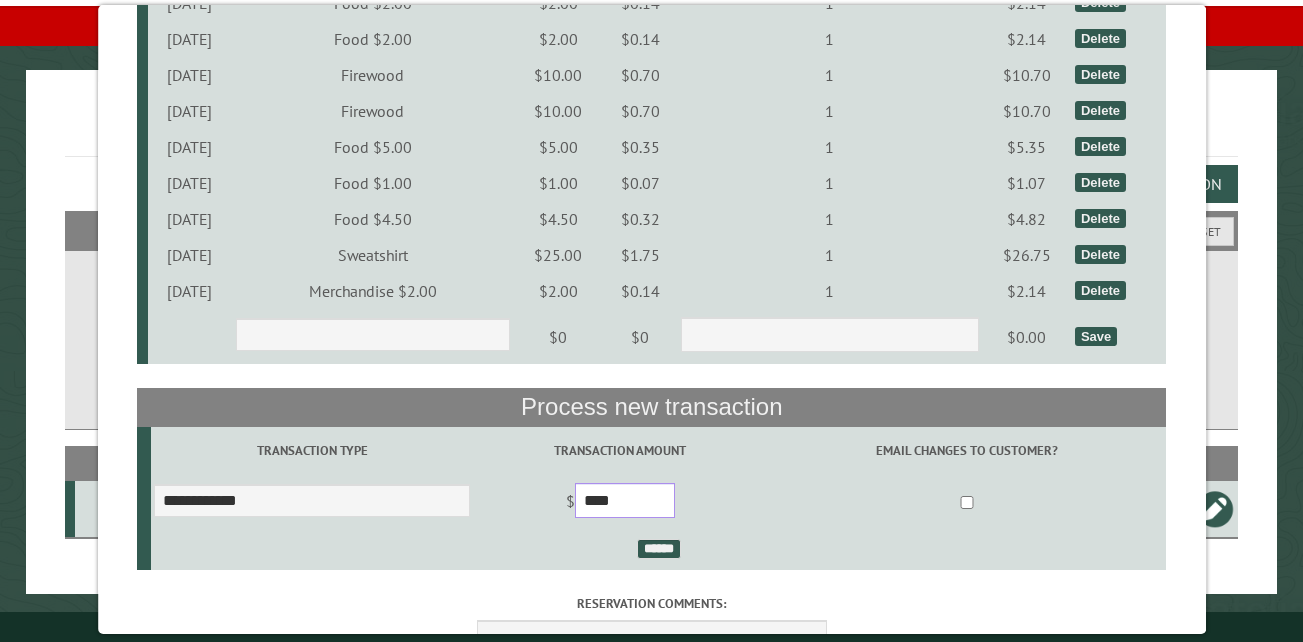 type on "****" 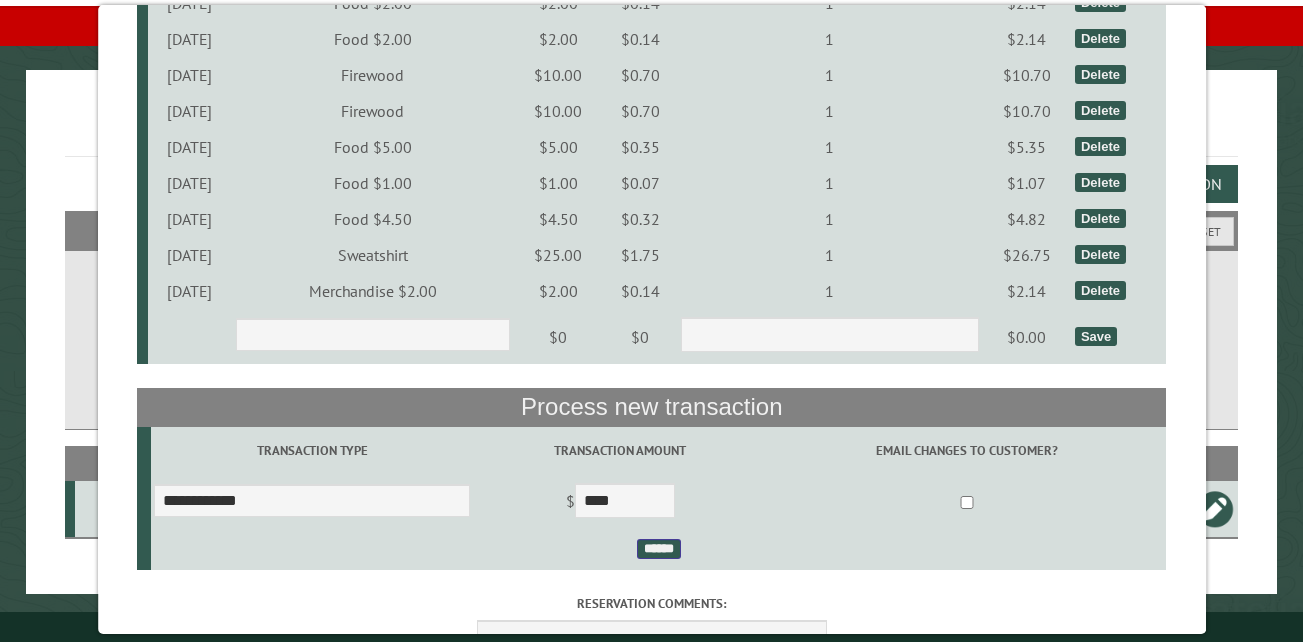 click on "******" at bounding box center [658, 549] 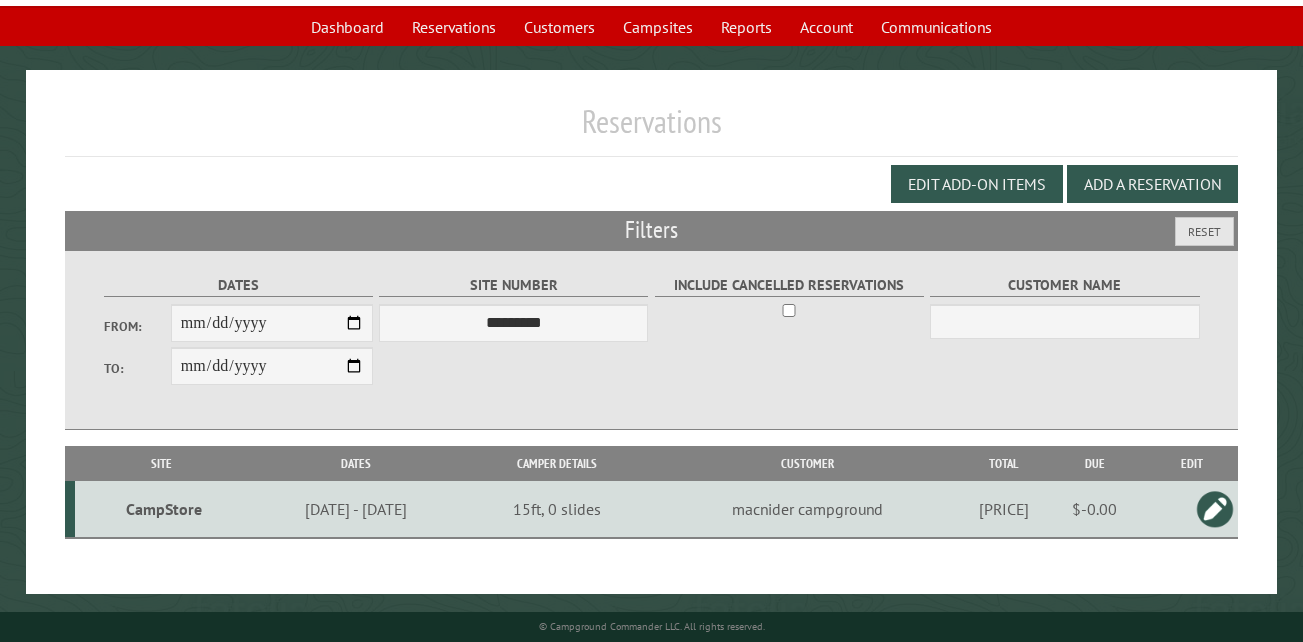 click on "CampStore" at bounding box center [164, 509] 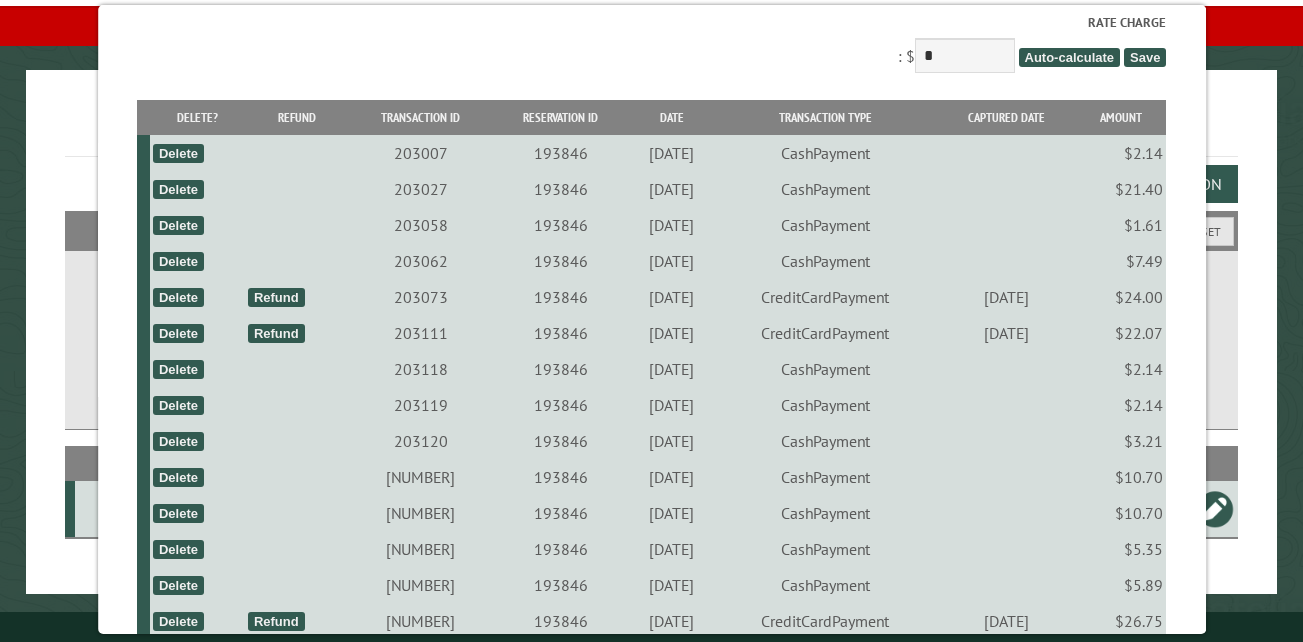 scroll, scrollTop: 0, scrollLeft: 0, axis: both 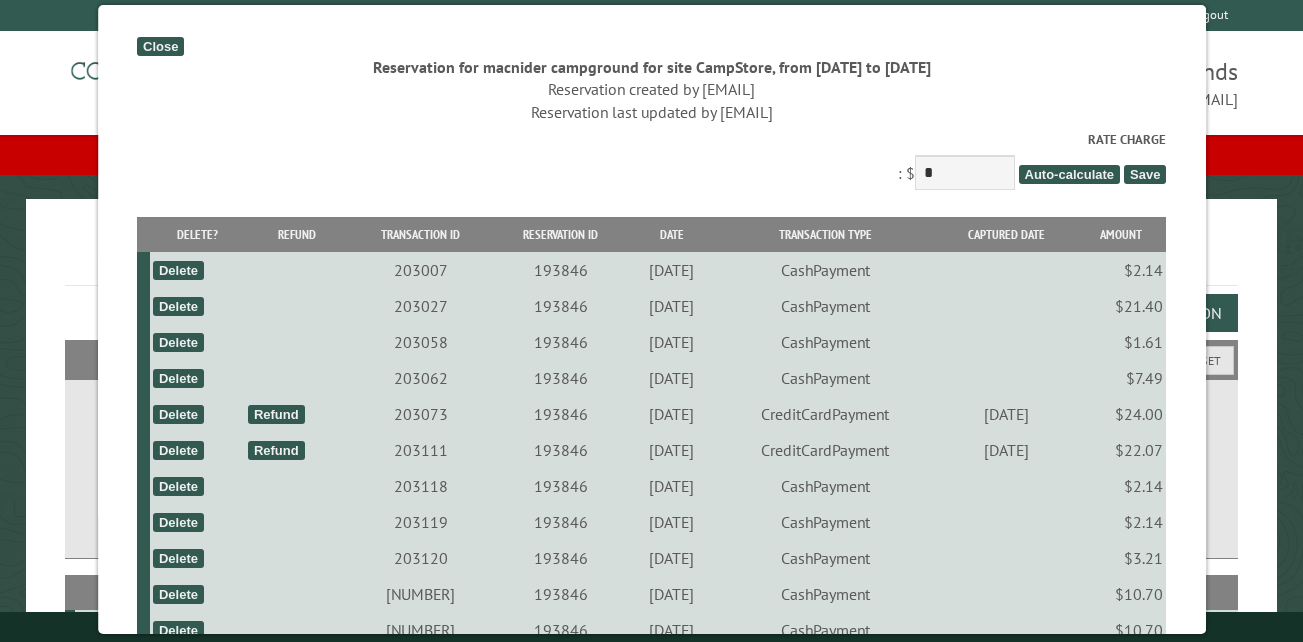 click on "Close" at bounding box center [160, 46] 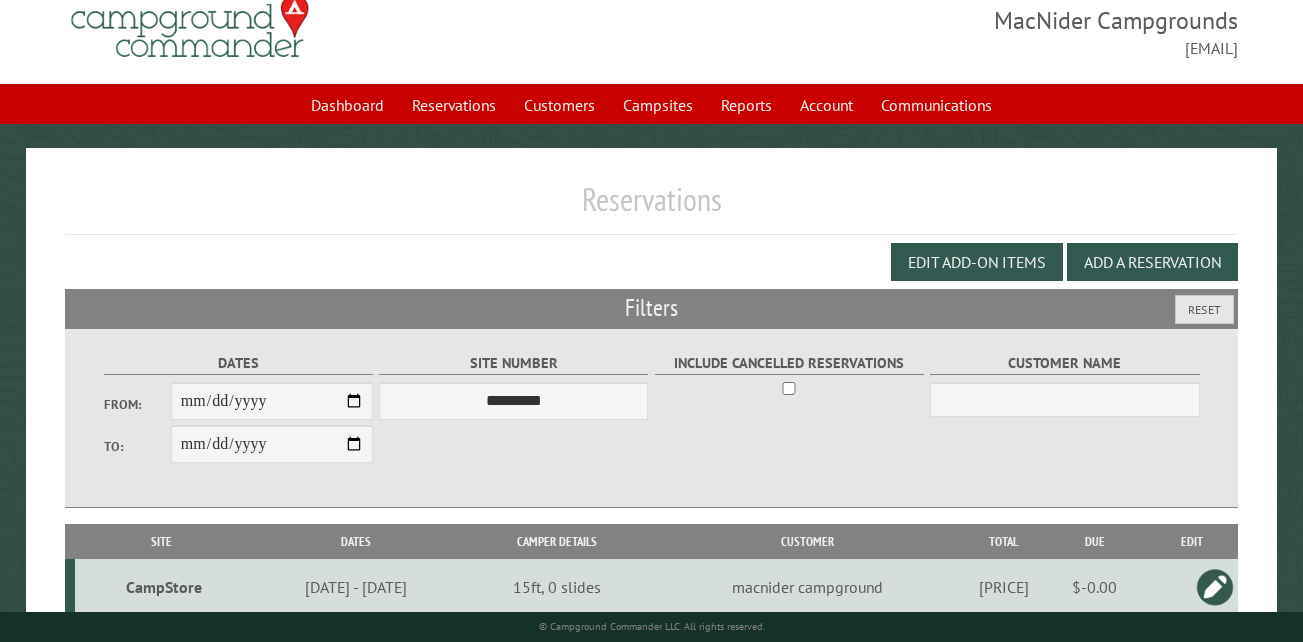 scroll, scrollTop: 133, scrollLeft: 0, axis: vertical 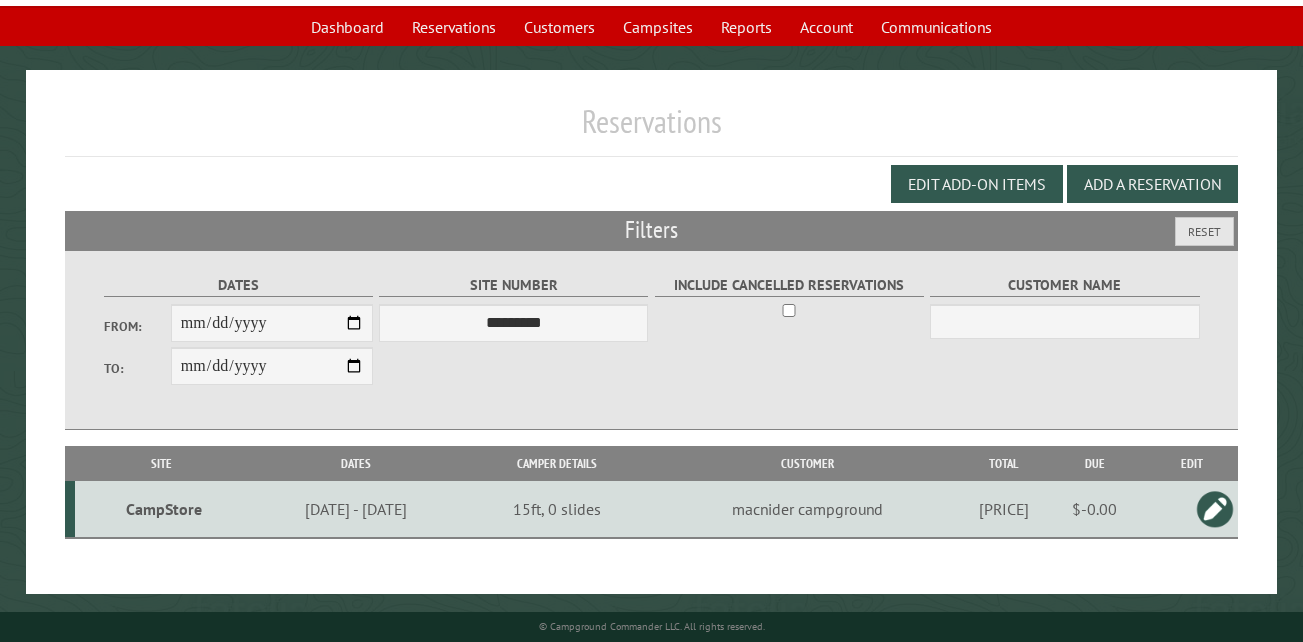 click on "CampStore" at bounding box center (164, 509) 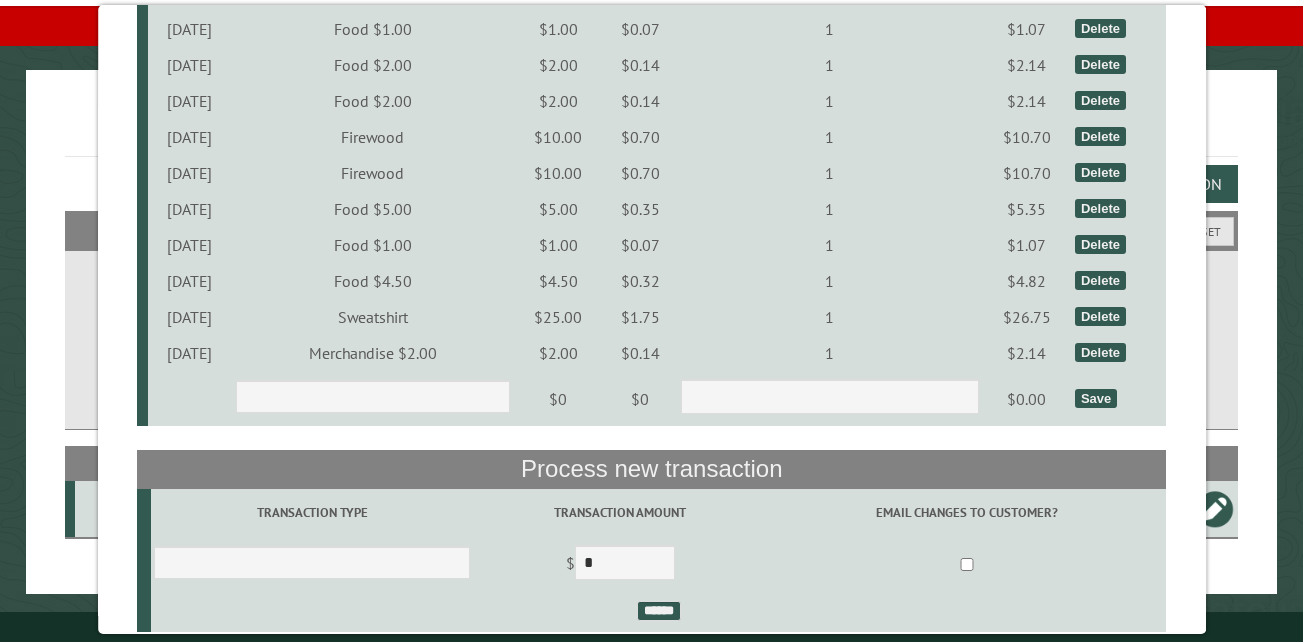 scroll, scrollTop: 1166, scrollLeft: 0, axis: vertical 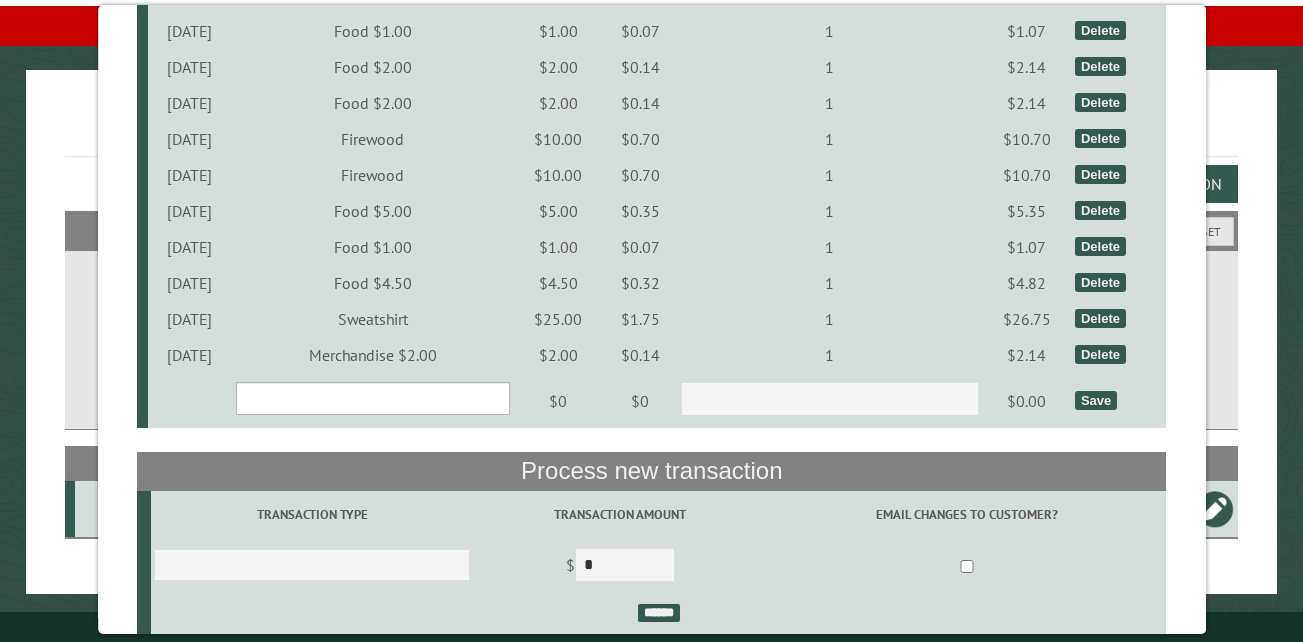 click on "**********" at bounding box center (372, 398) 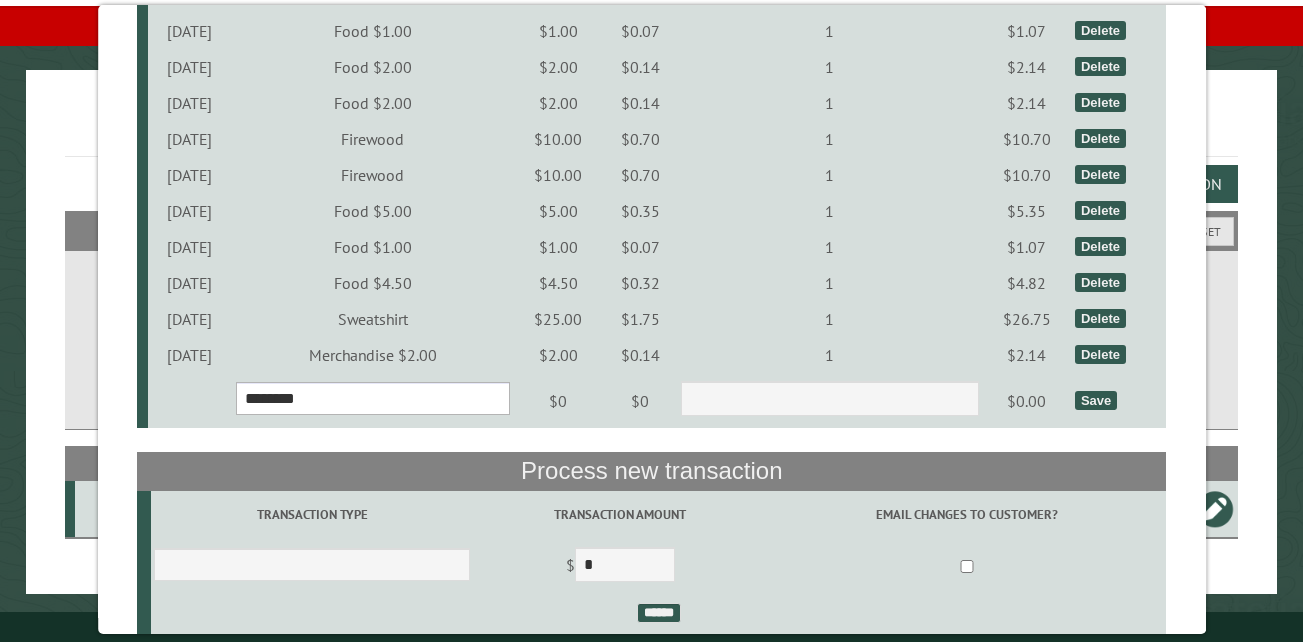 click on "**********" at bounding box center (372, 398) 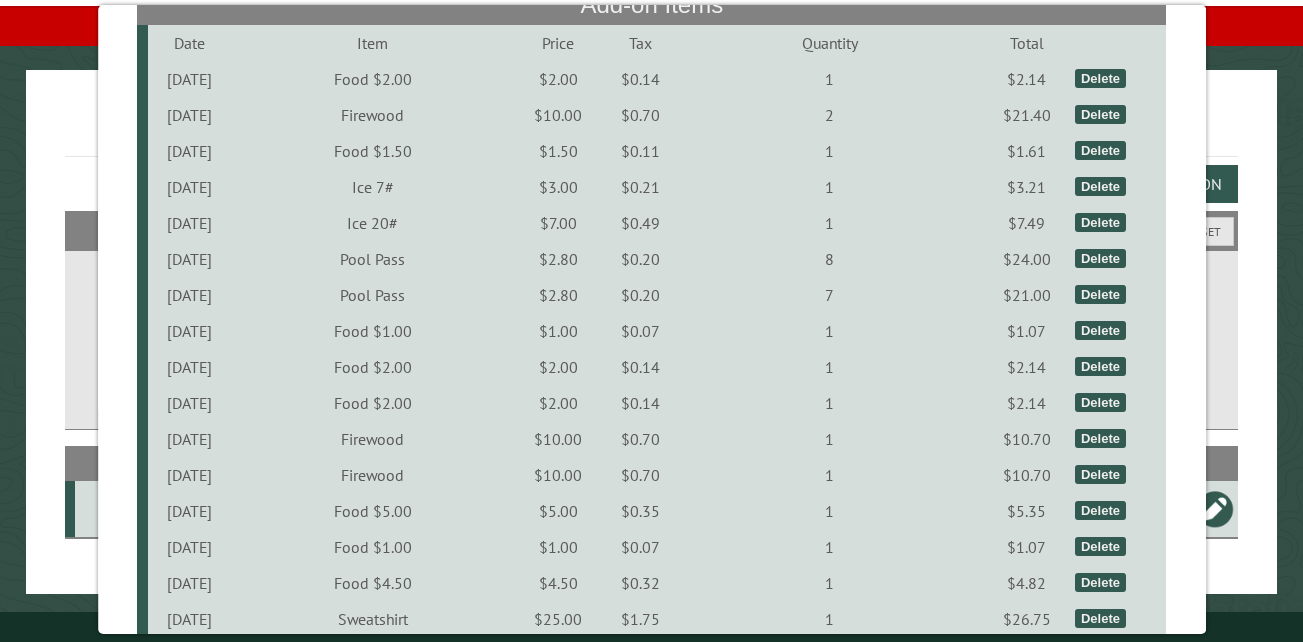 scroll, scrollTop: 1166, scrollLeft: 0, axis: vertical 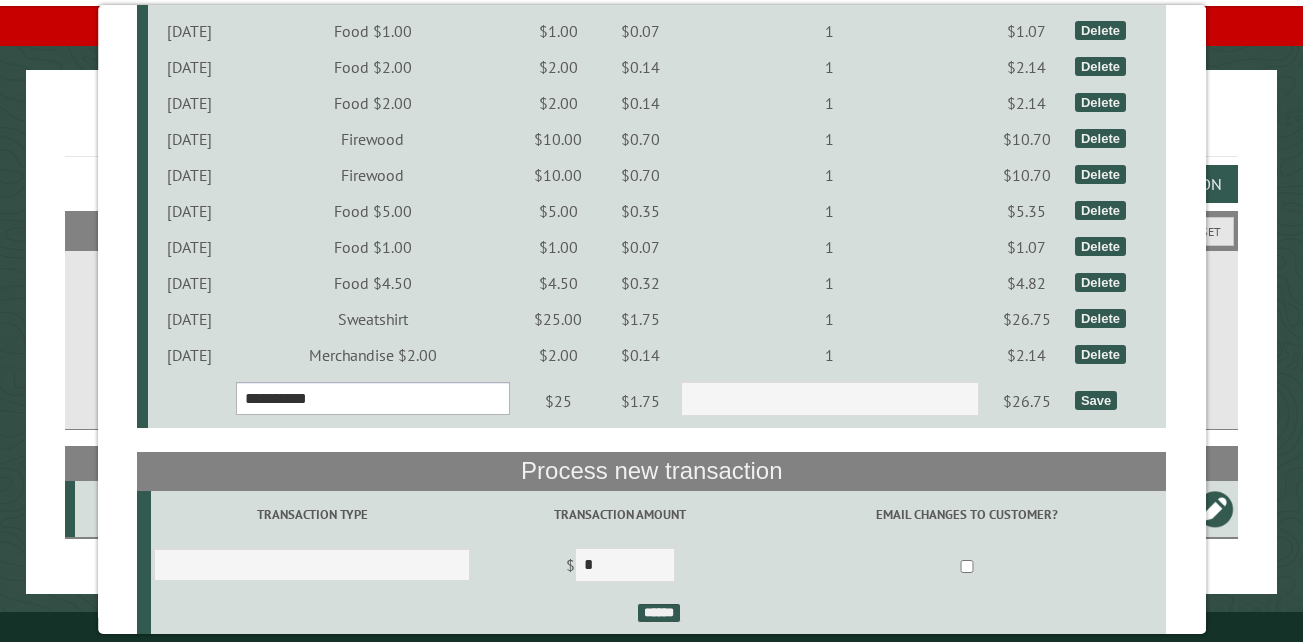 click on "**********" at bounding box center [372, 398] 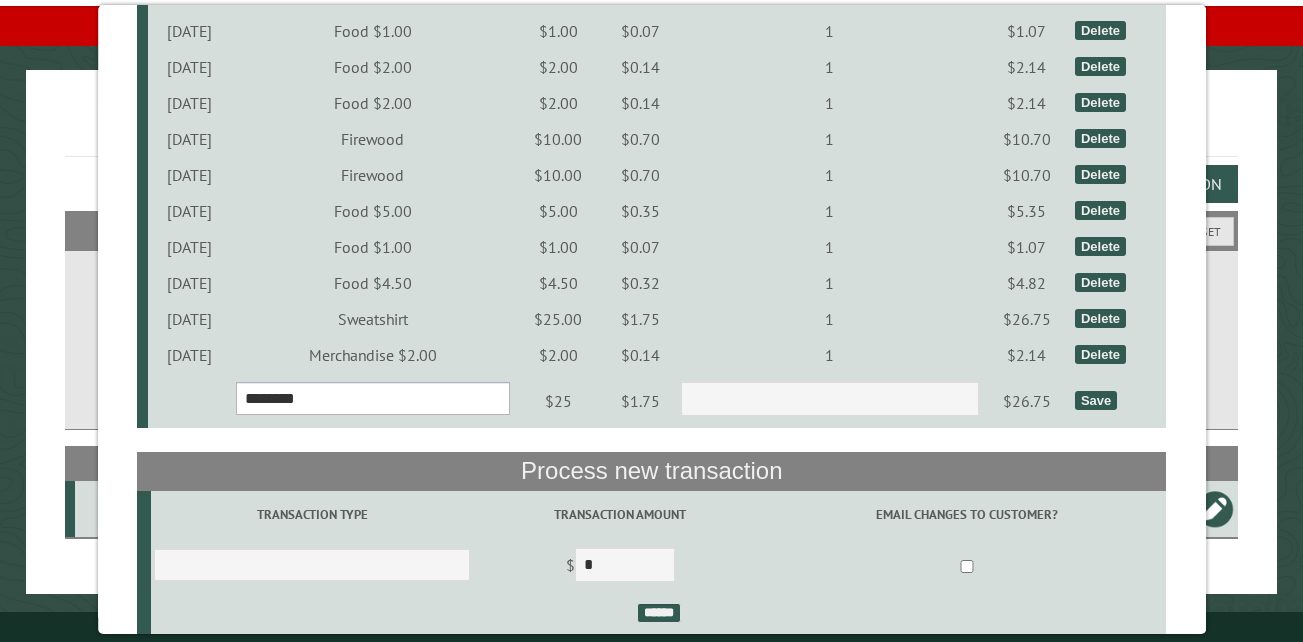 click on "**********" at bounding box center (372, 398) 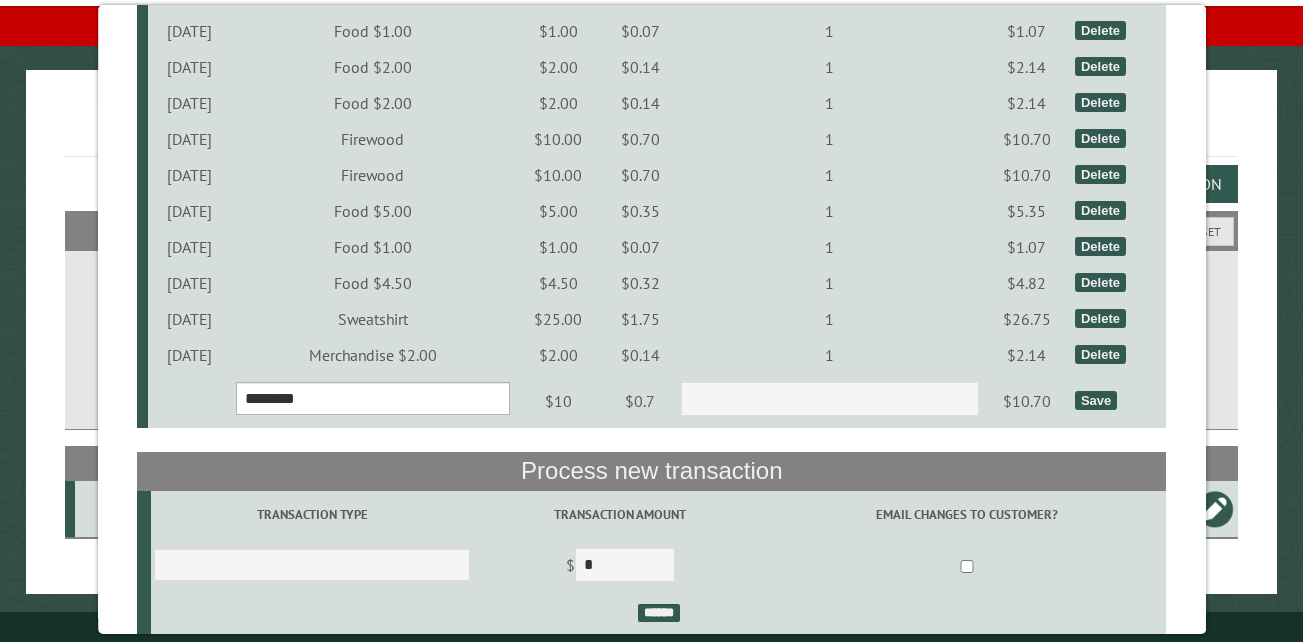 click on "**********" at bounding box center [372, 398] 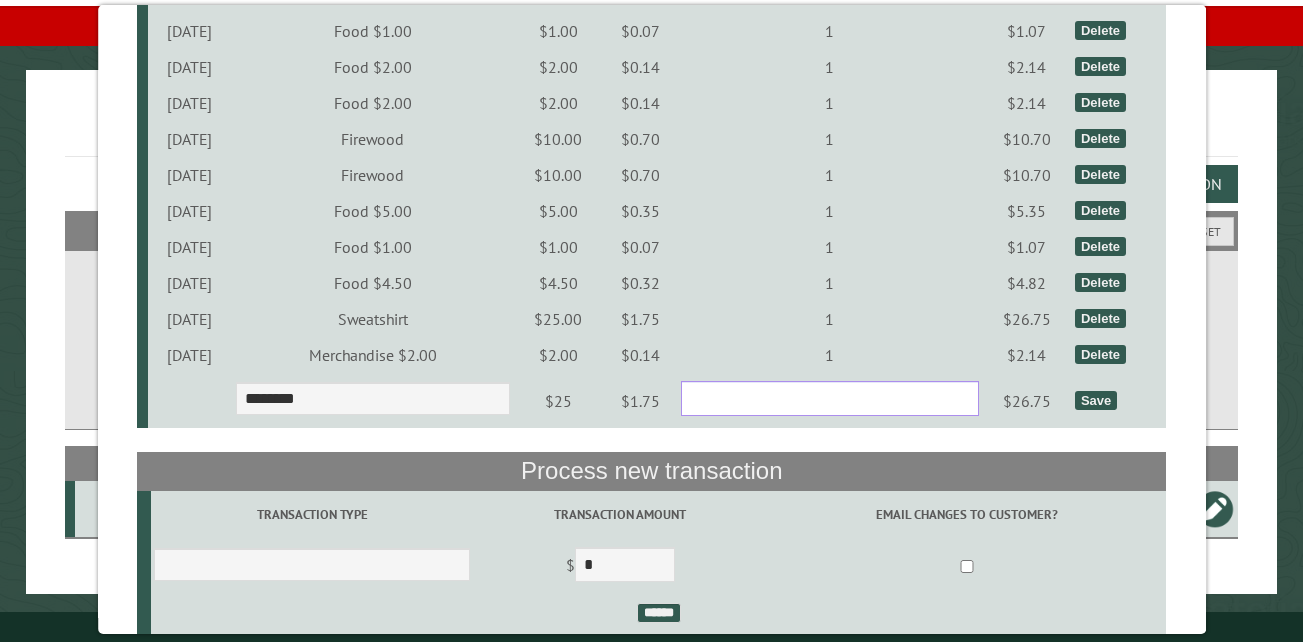 click on "*" at bounding box center (830, 398) 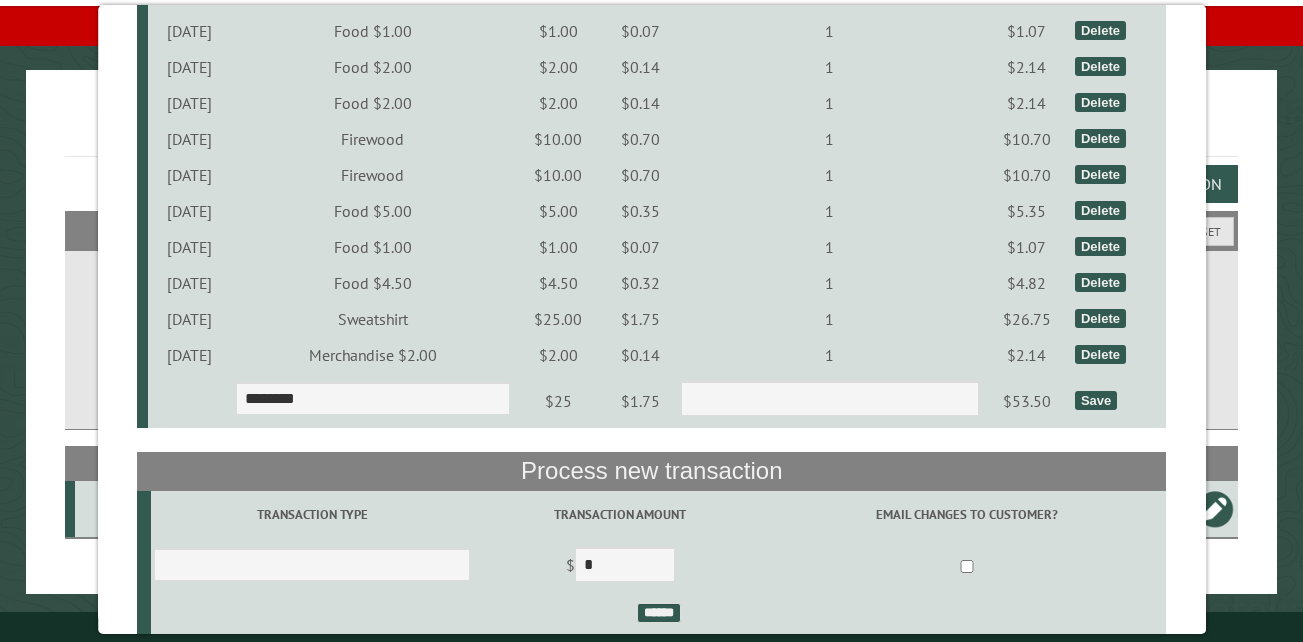 click on "Save" at bounding box center [1096, 400] 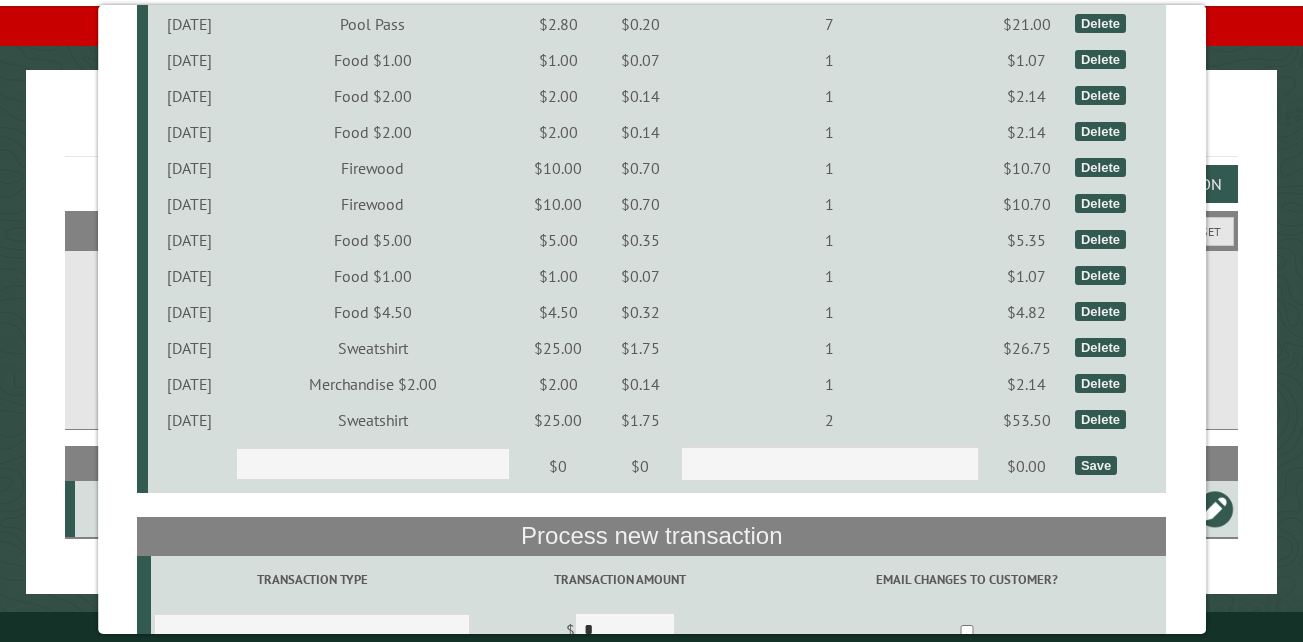 scroll, scrollTop: 1266, scrollLeft: 0, axis: vertical 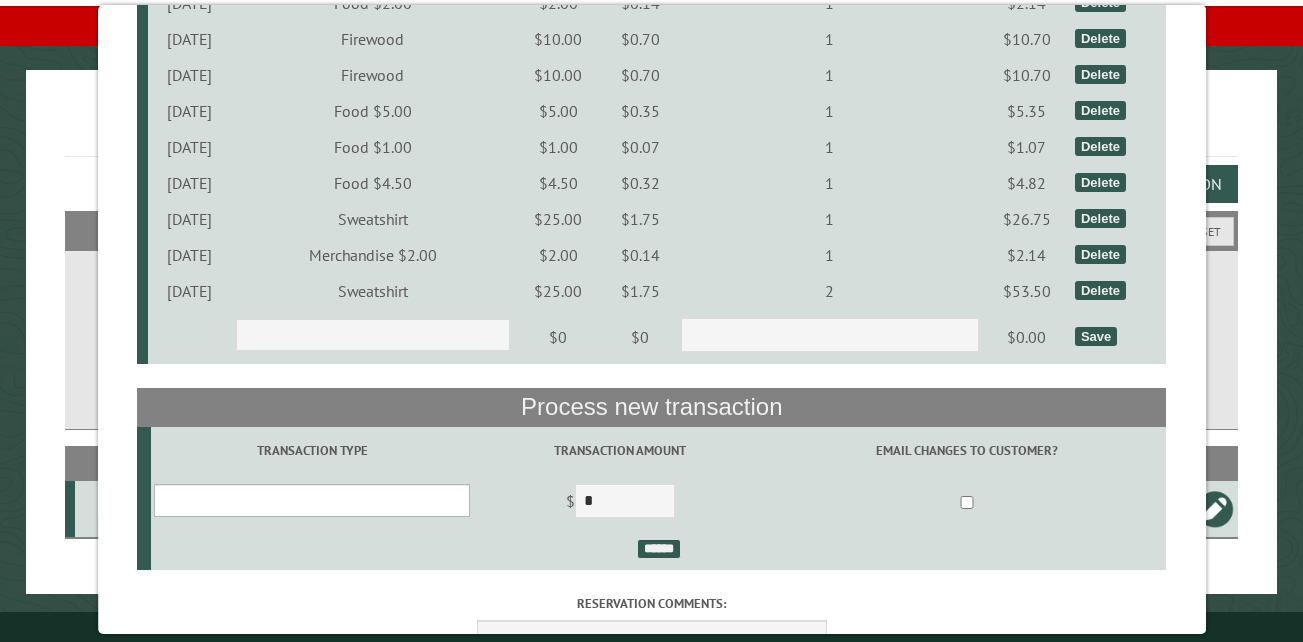 click on "**********" at bounding box center (312, 500) 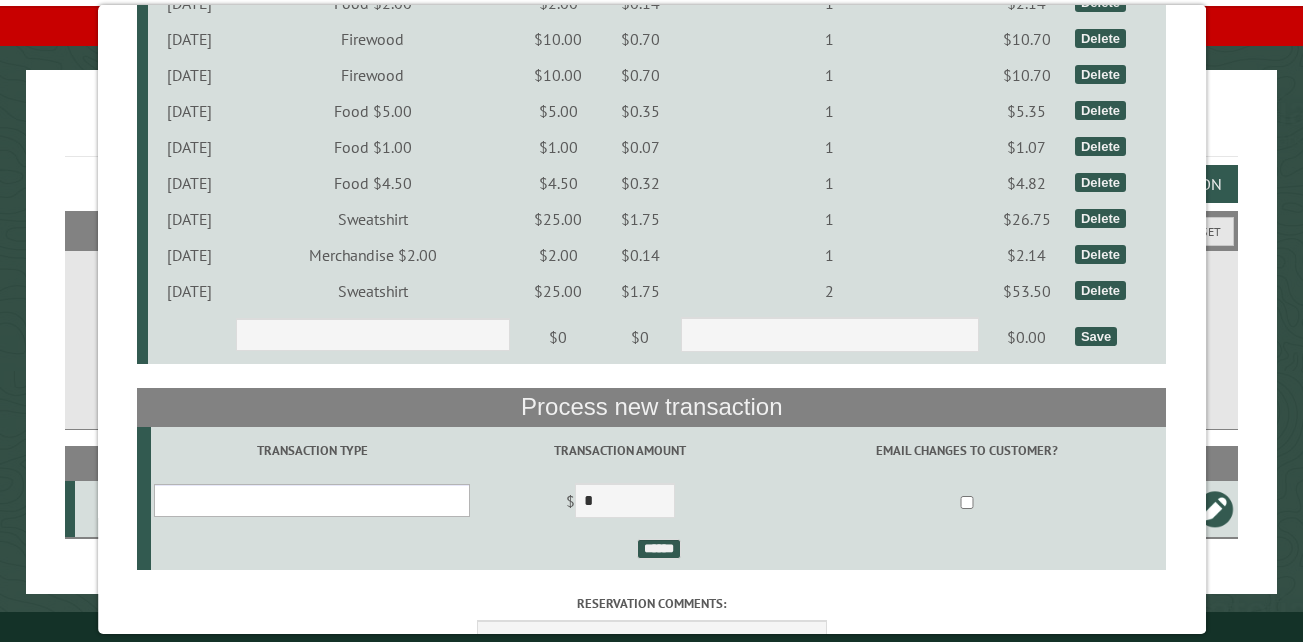 select on "*" 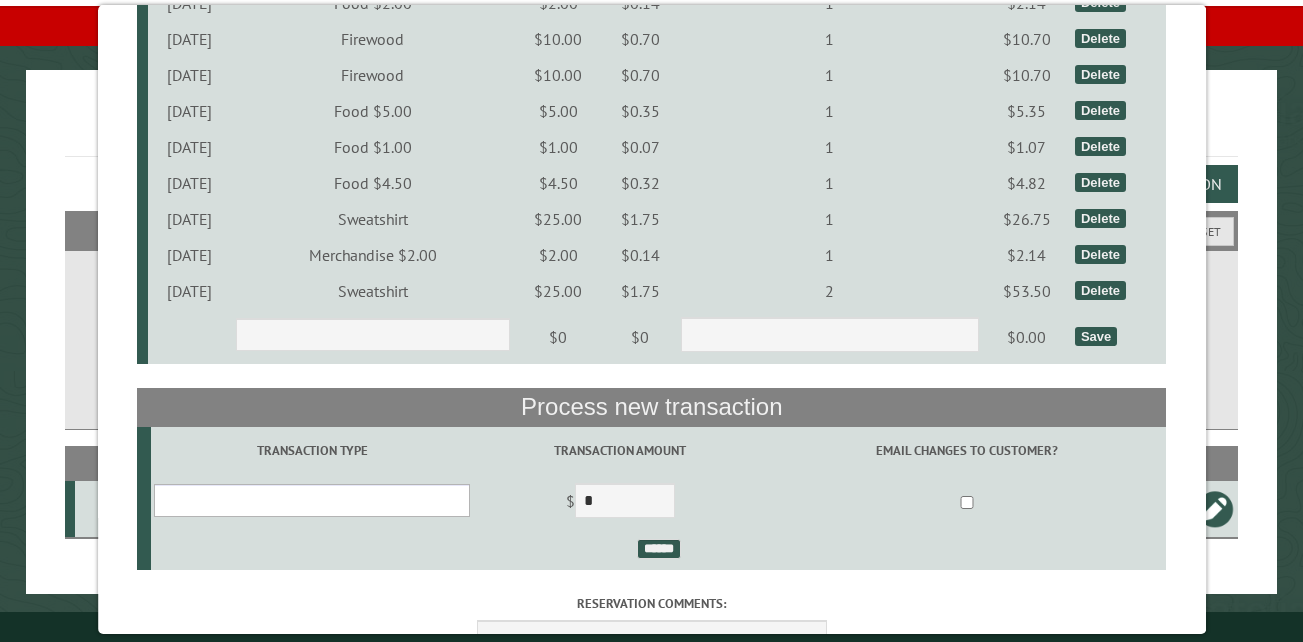 click on "**********" at bounding box center [312, 500] 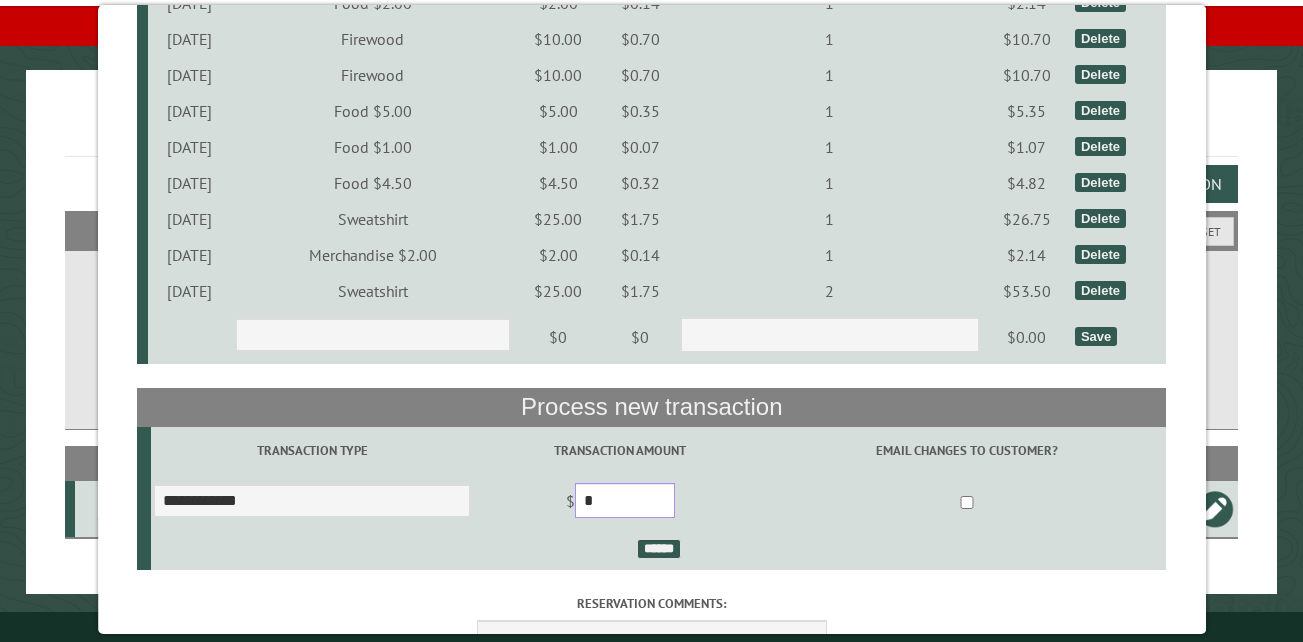 click on "*" at bounding box center [625, 500] 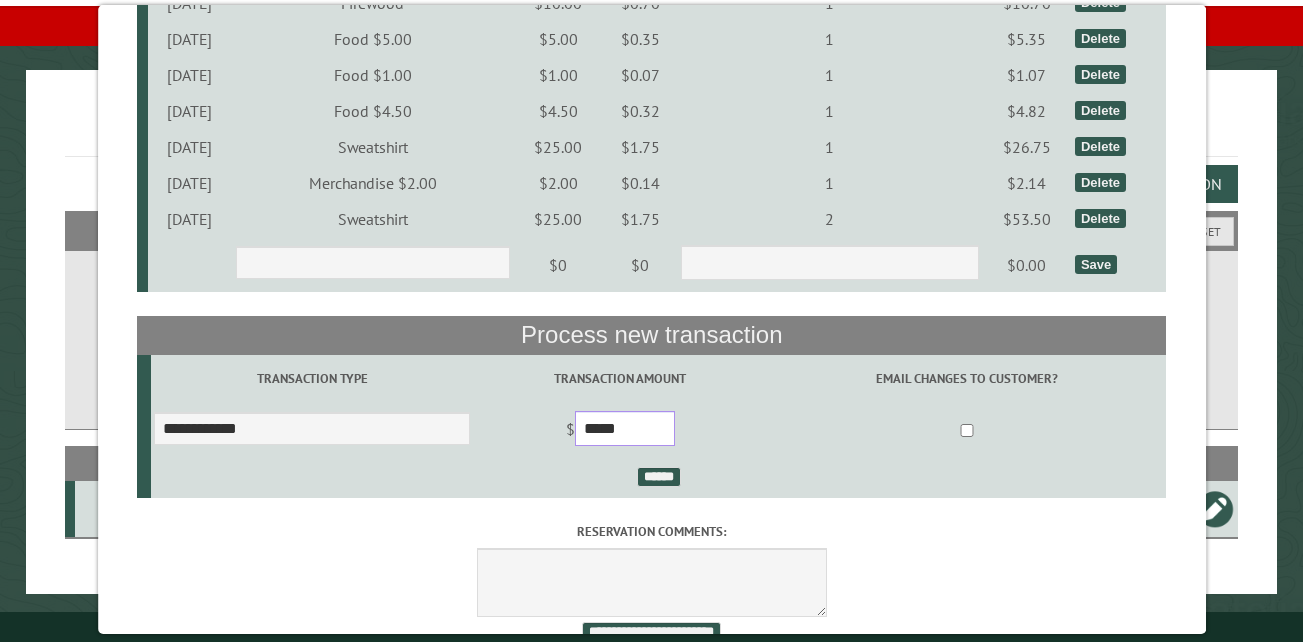 scroll, scrollTop: 1402, scrollLeft: 0, axis: vertical 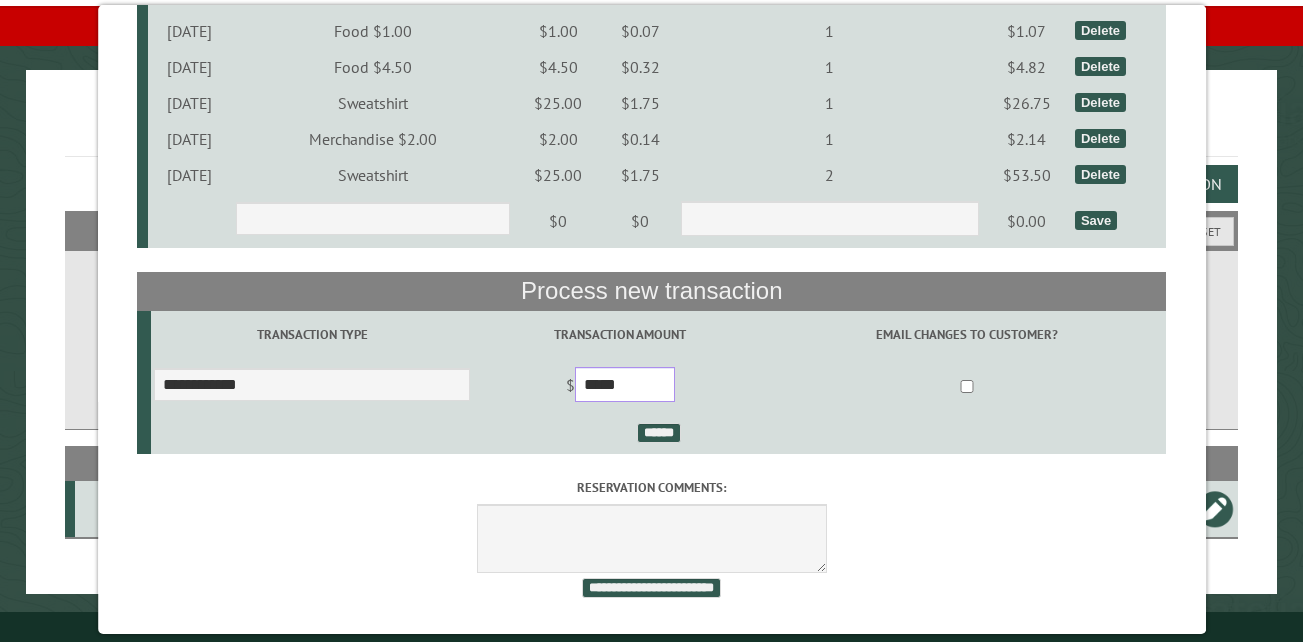 type on "*****" 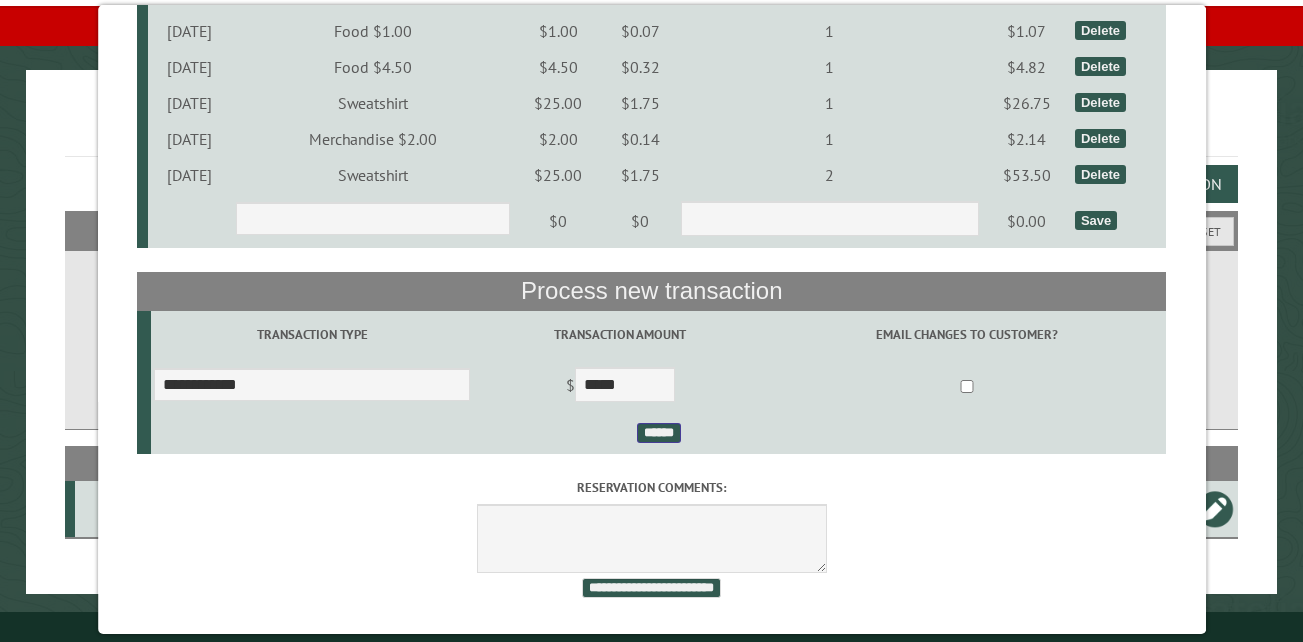 click on "******" at bounding box center [658, 433] 